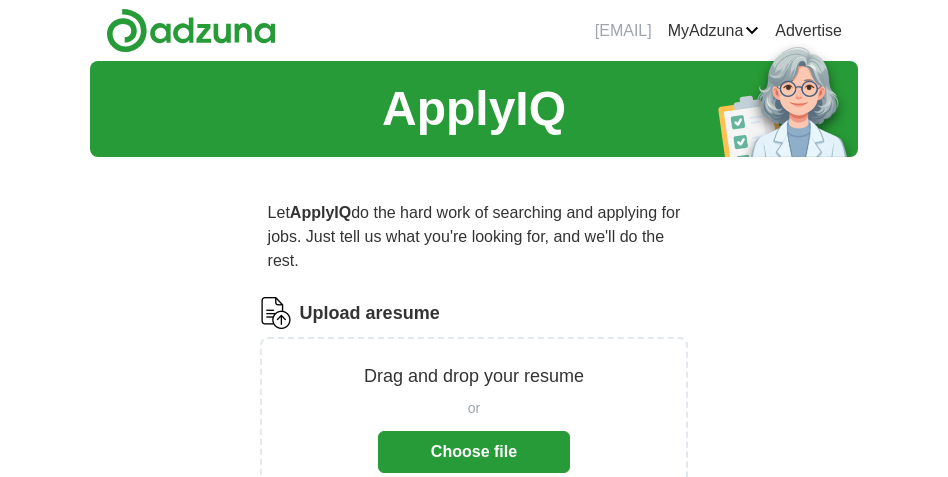 scroll, scrollTop: 0, scrollLeft: 0, axis: both 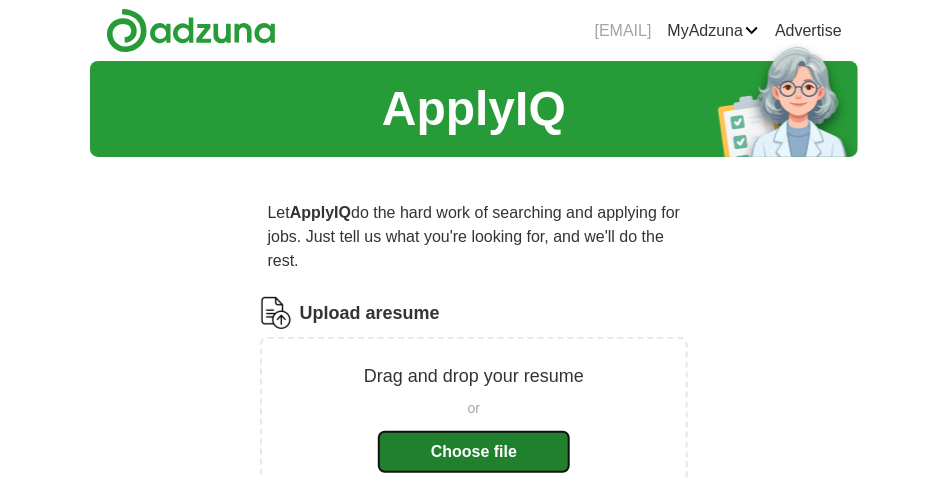 click on "Choose file" at bounding box center [474, 452] 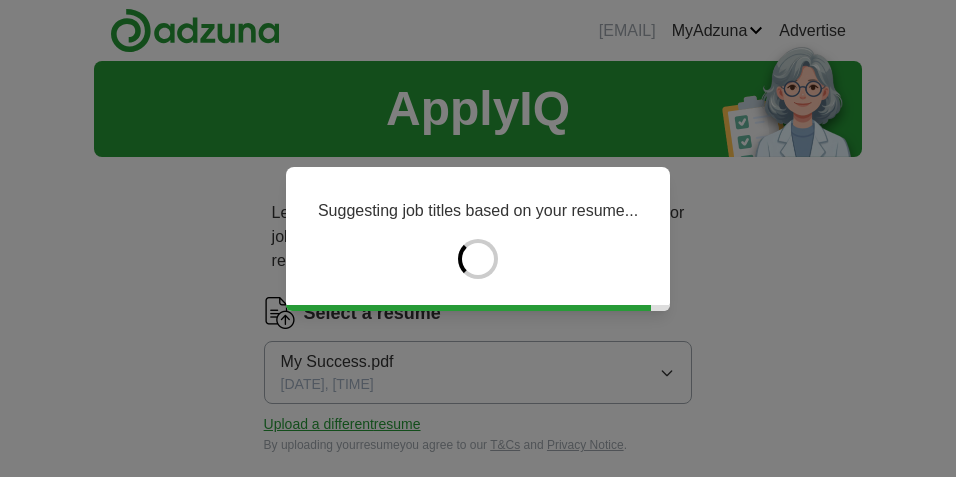 click on "Suggesting job titles based on your resume..." at bounding box center (478, 238) 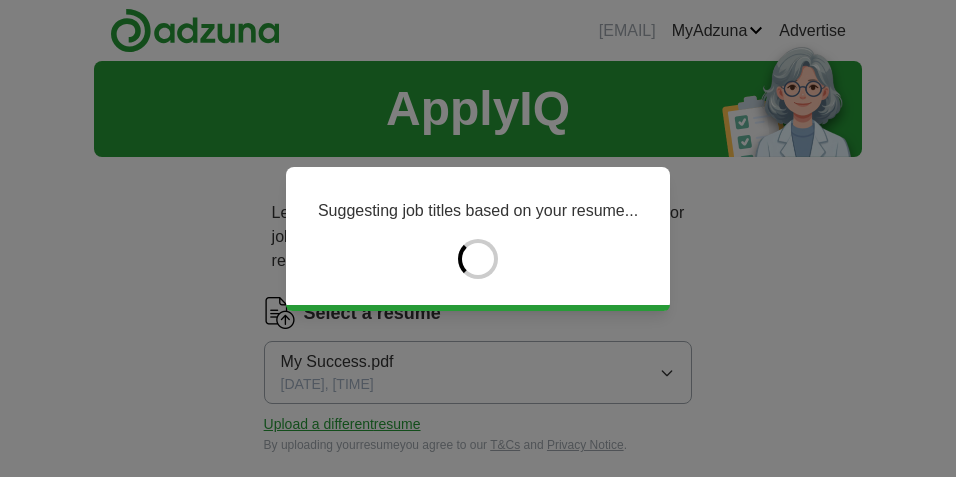 type on "******" 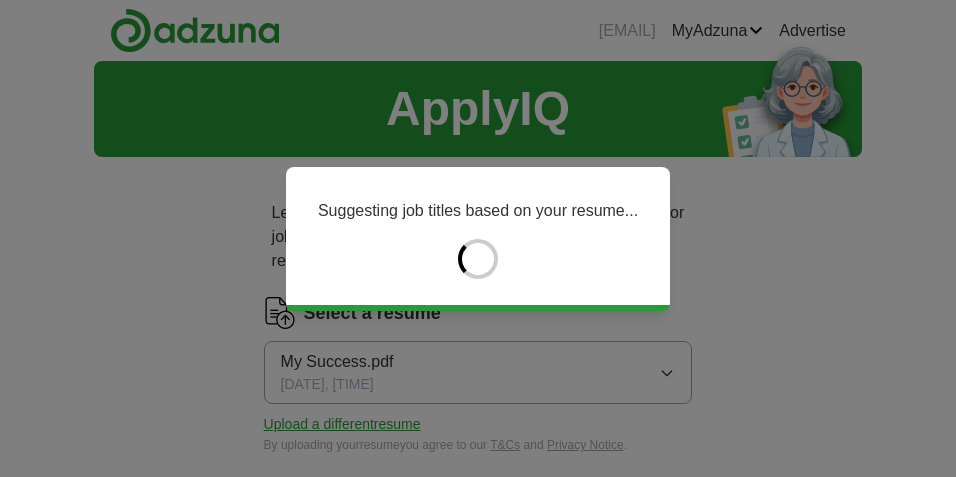 type on "*******" 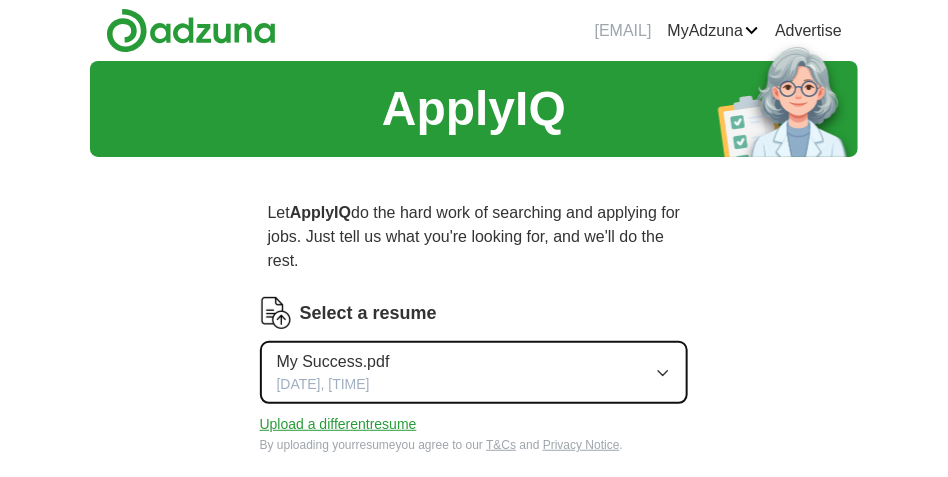 click 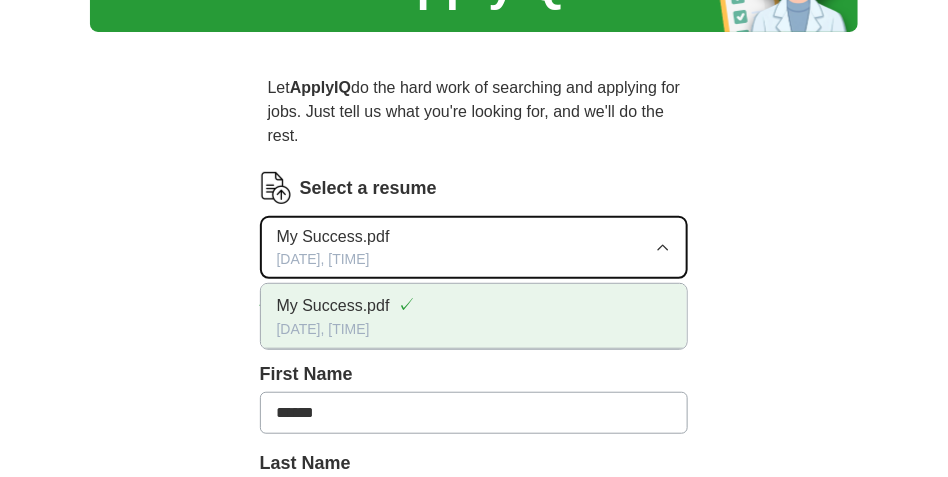 scroll, scrollTop: 150, scrollLeft: 0, axis: vertical 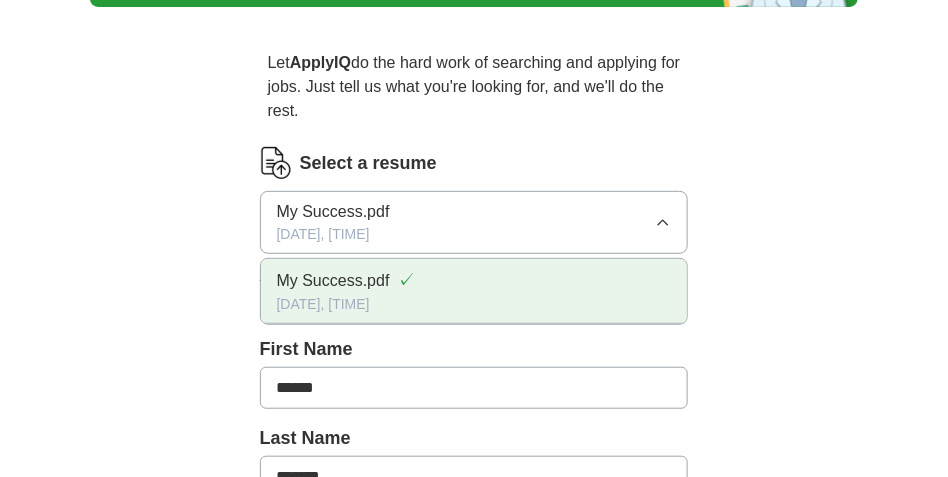 click on "My Success.pdf" at bounding box center (333, 281) 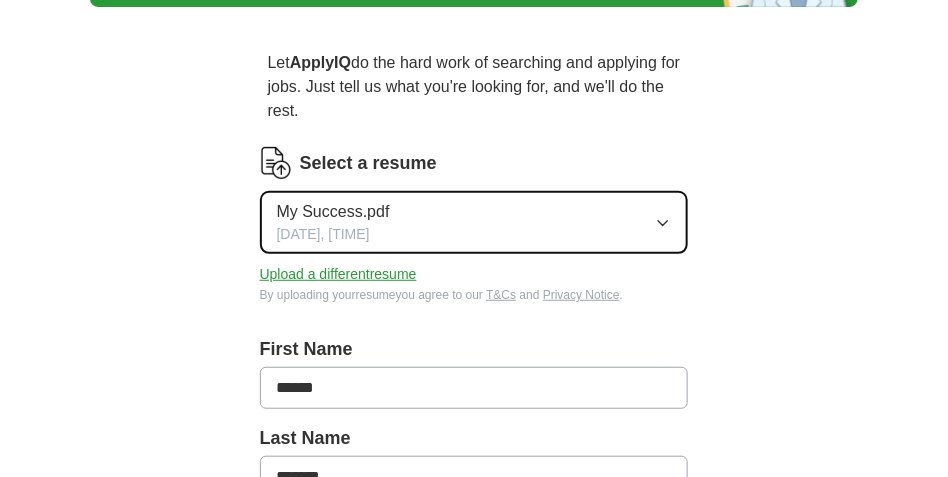 click on "My Success.pdf" at bounding box center [333, 212] 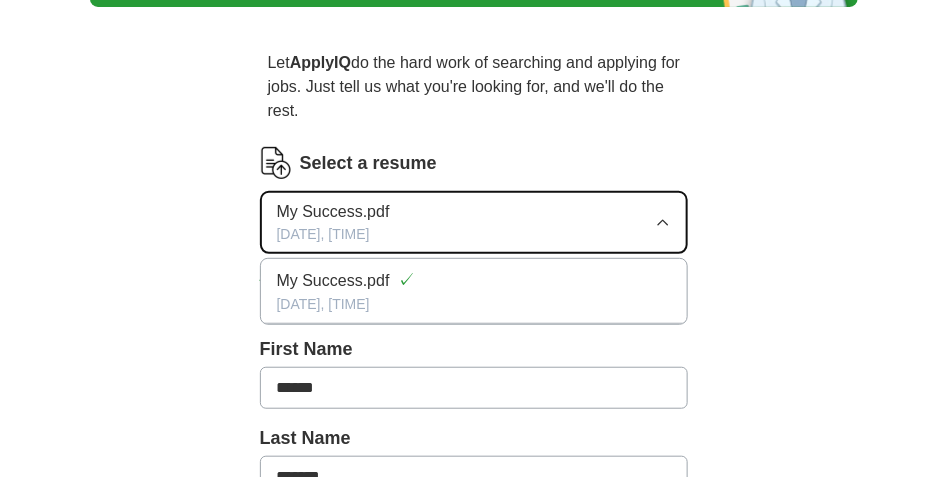 click on "My Success.pdf" at bounding box center [333, 212] 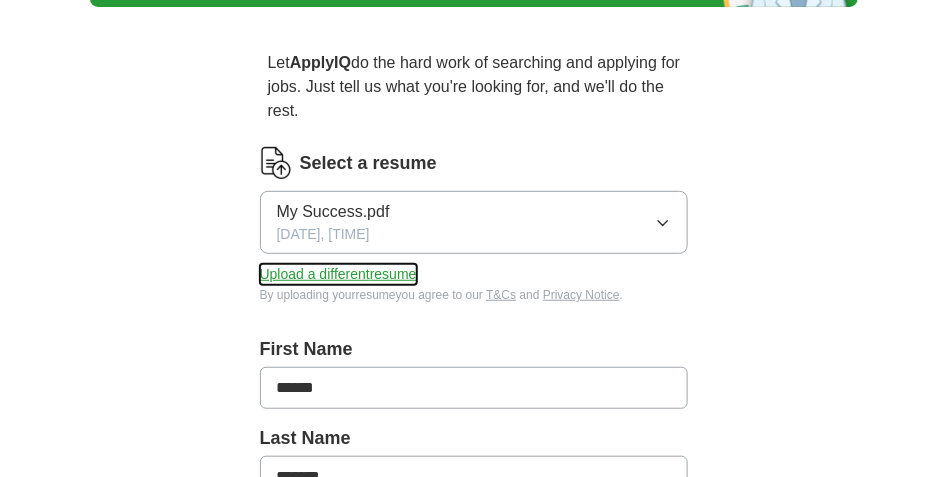 click on "Upload a different  resume" at bounding box center (338, 274) 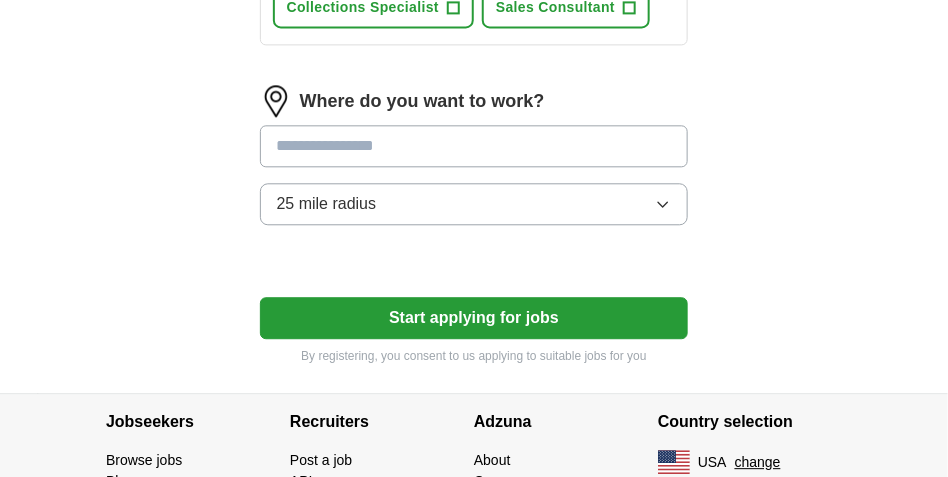 scroll, scrollTop: 1150, scrollLeft: 0, axis: vertical 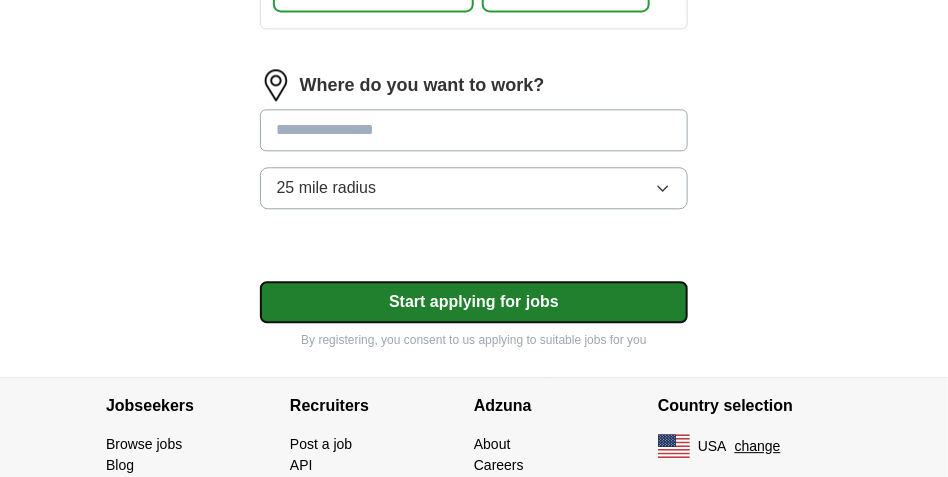 click on "Start applying for jobs" at bounding box center (474, 302) 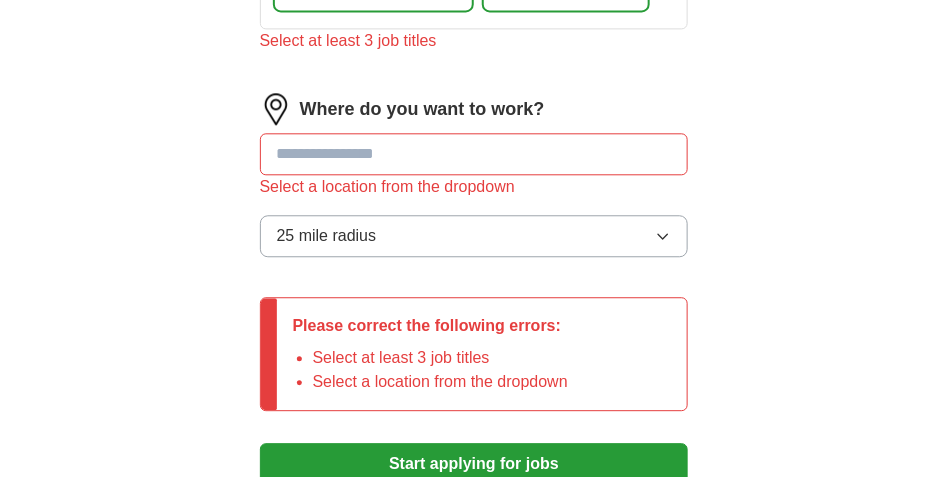 click at bounding box center (474, 154) 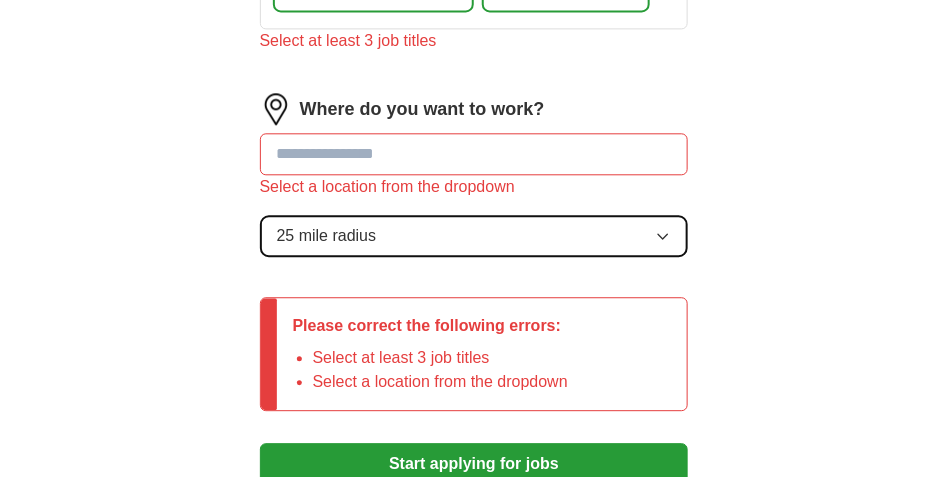 click on "25 mile radius" at bounding box center (474, 236) 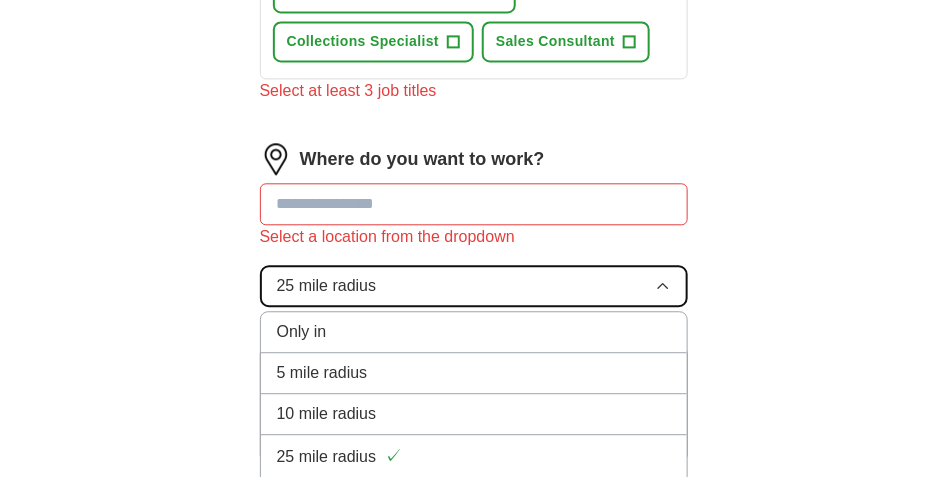 scroll, scrollTop: 1100, scrollLeft: 0, axis: vertical 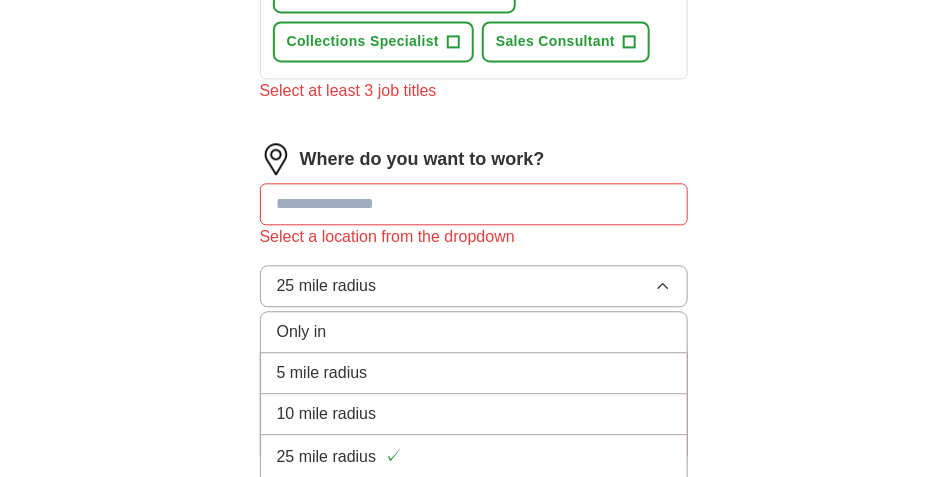 click at bounding box center [474, 204] 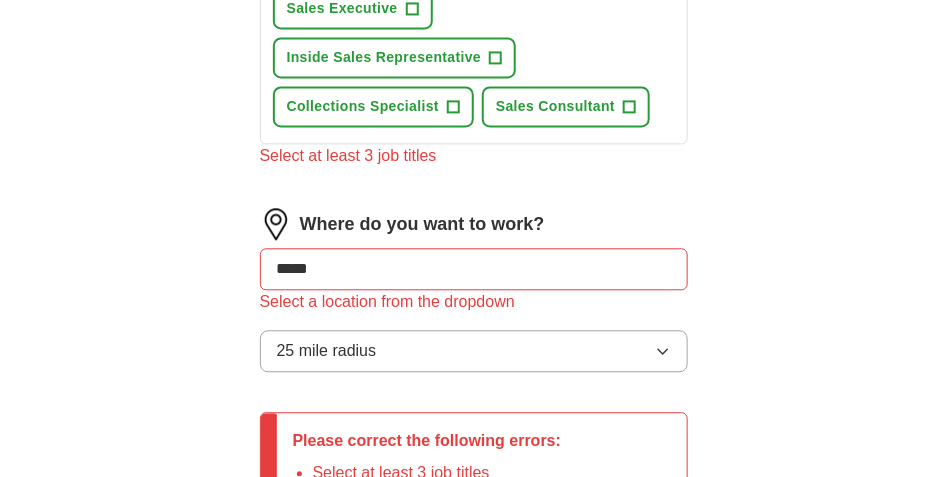 scroll, scrollTop: 950, scrollLeft: 0, axis: vertical 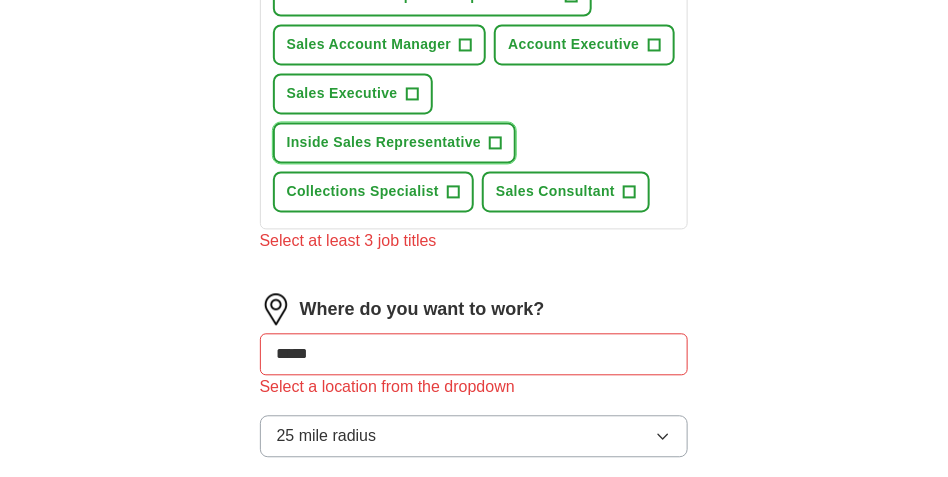 click on "Inside Sales Representative +" at bounding box center (395, 142) 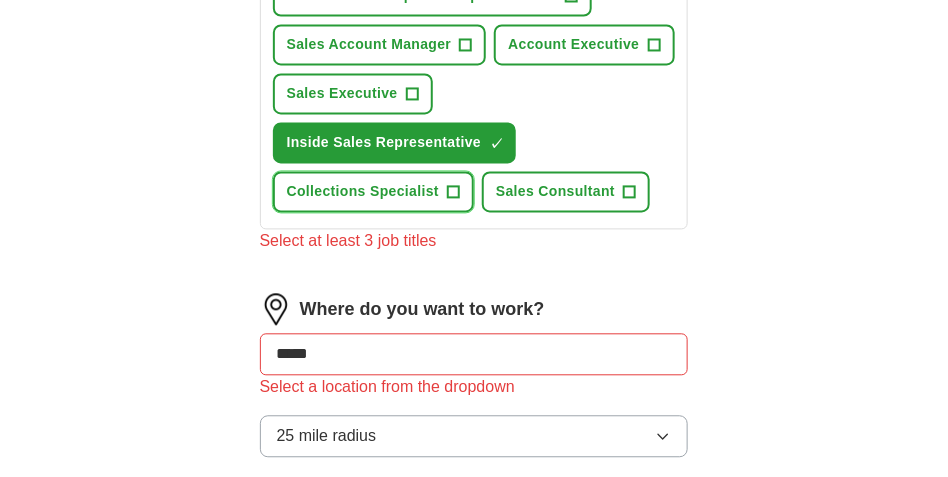 click on "Collections Specialist +" at bounding box center (373, 191) 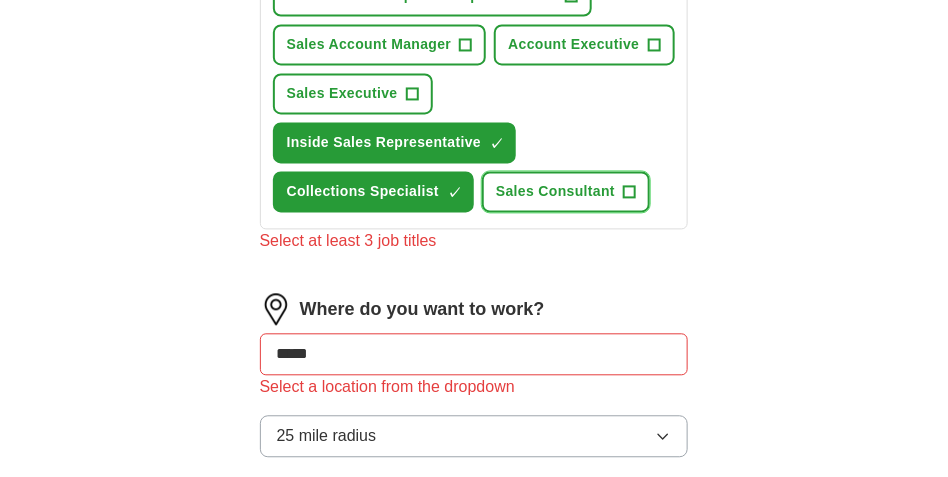 click on "Sales Consultant" at bounding box center [555, 191] 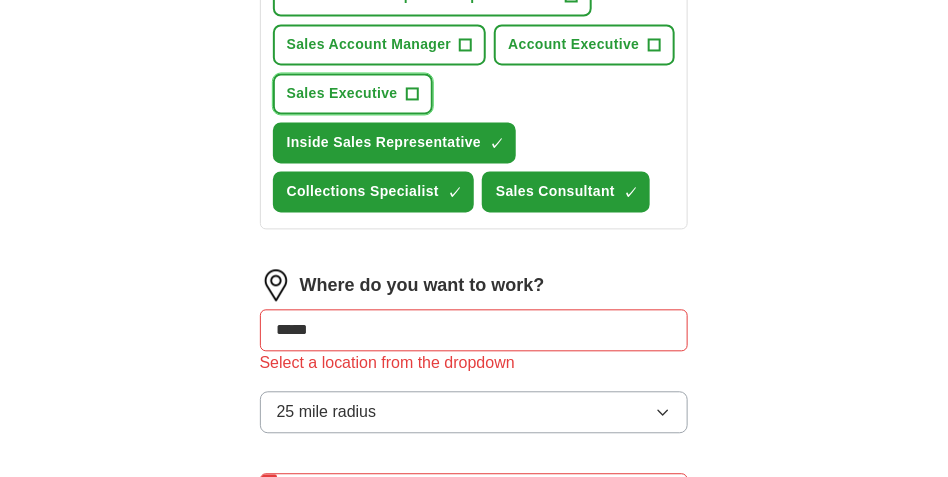 click on "Sales Executive +" at bounding box center [353, 93] 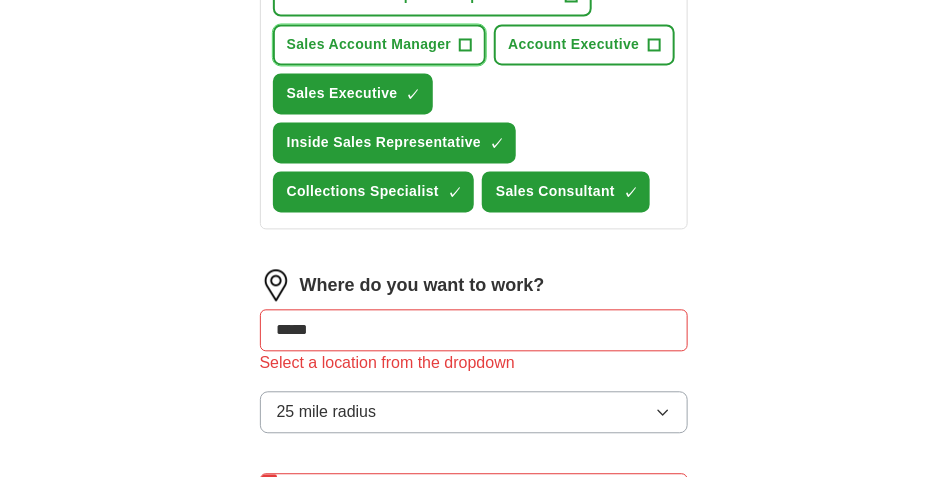 click on "Sales Account Manager" at bounding box center (369, 44) 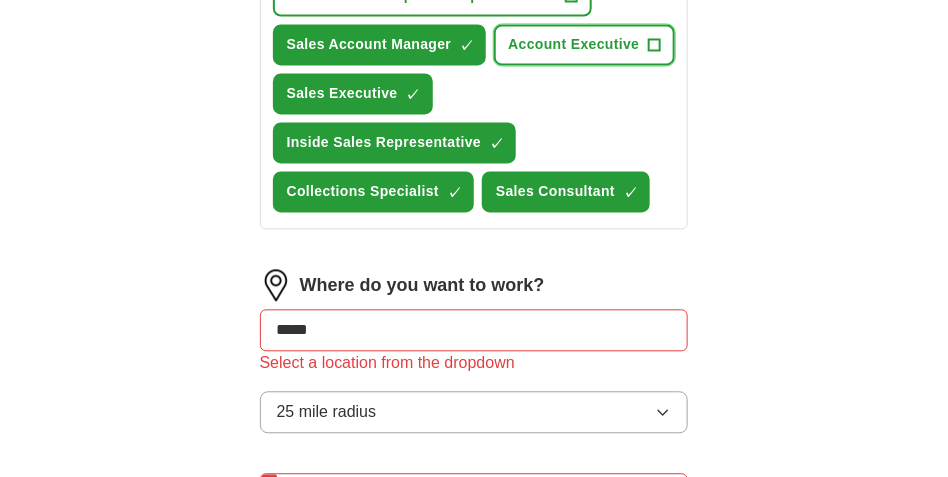 click on "Account Executive +" at bounding box center [584, 44] 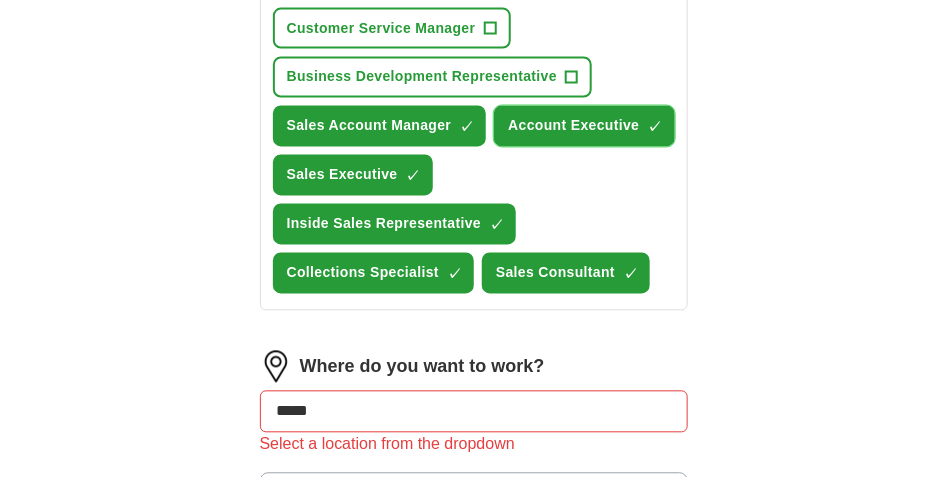 scroll, scrollTop: 850, scrollLeft: 0, axis: vertical 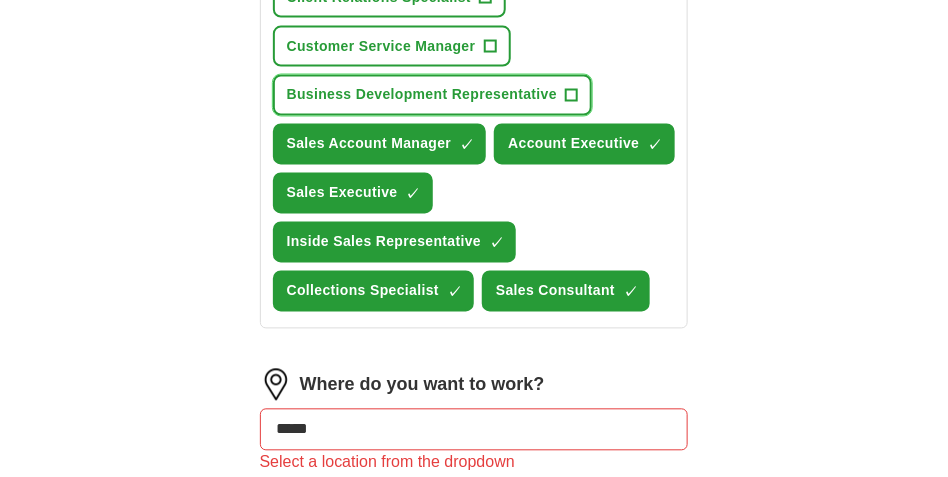 click on "Business Development Representative" at bounding box center [422, 95] 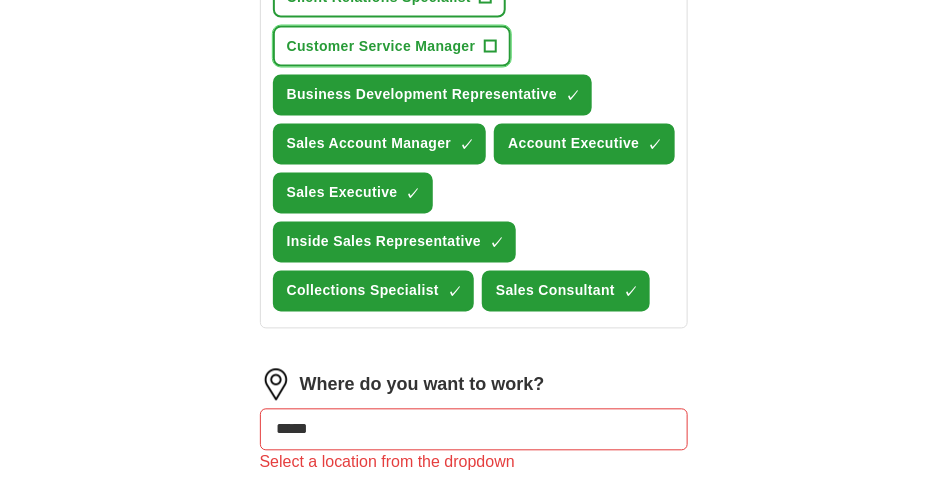 click on "Customer Service Manager" at bounding box center [381, 46] 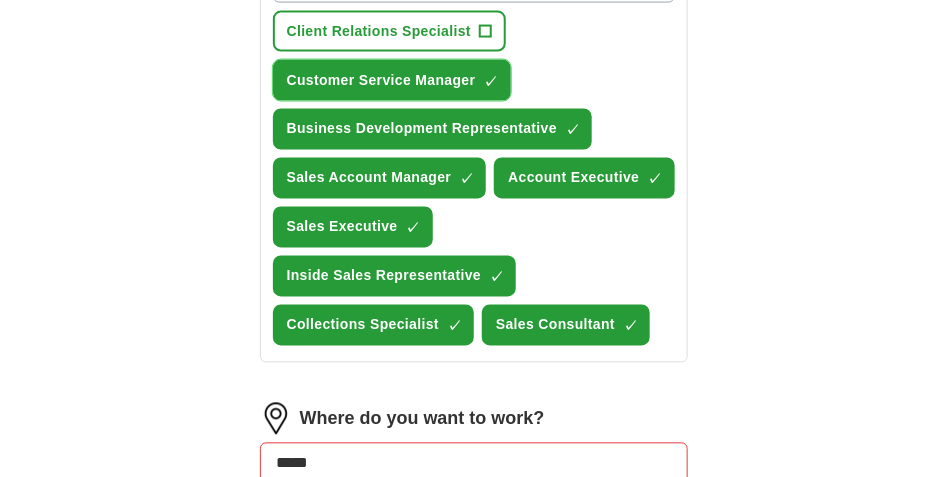 scroll, scrollTop: 750, scrollLeft: 0, axis: vertical 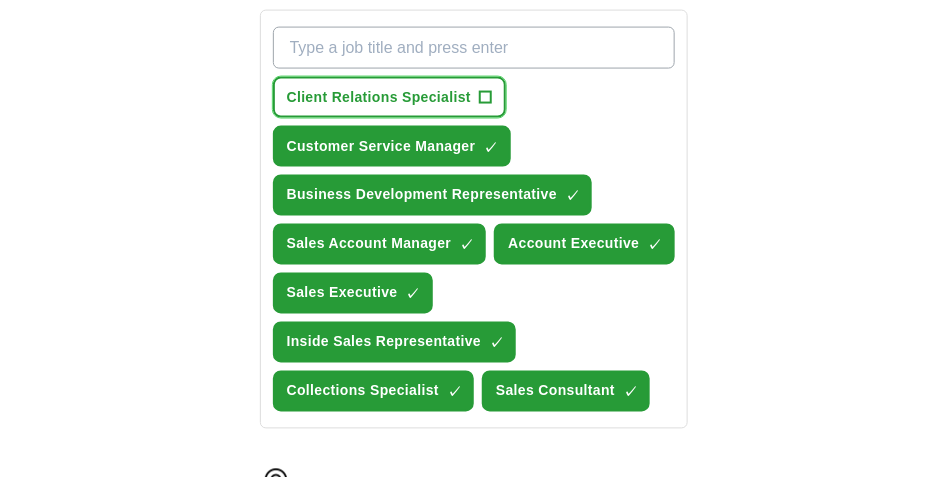 click on "Client Relations Specialist" at bounding box center [379, 97] 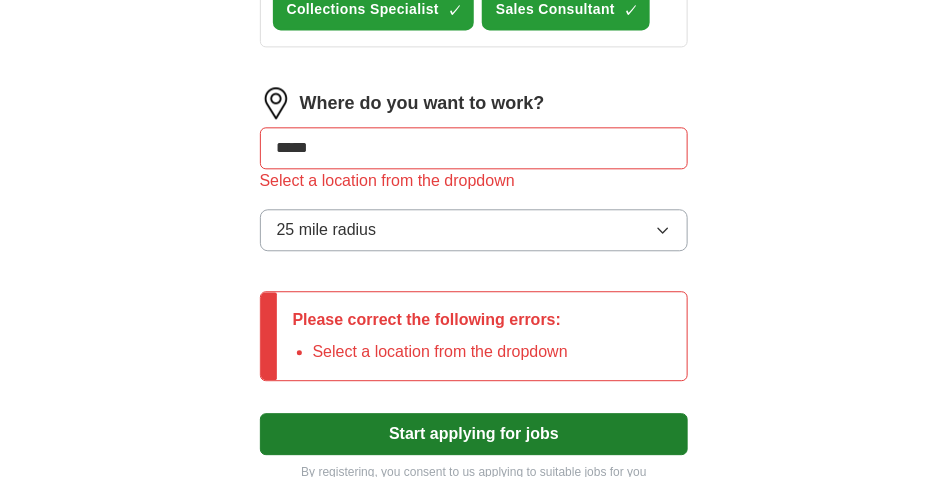 scroll, scrollTop: 1150, scrollLeft: 0, axis: vertical 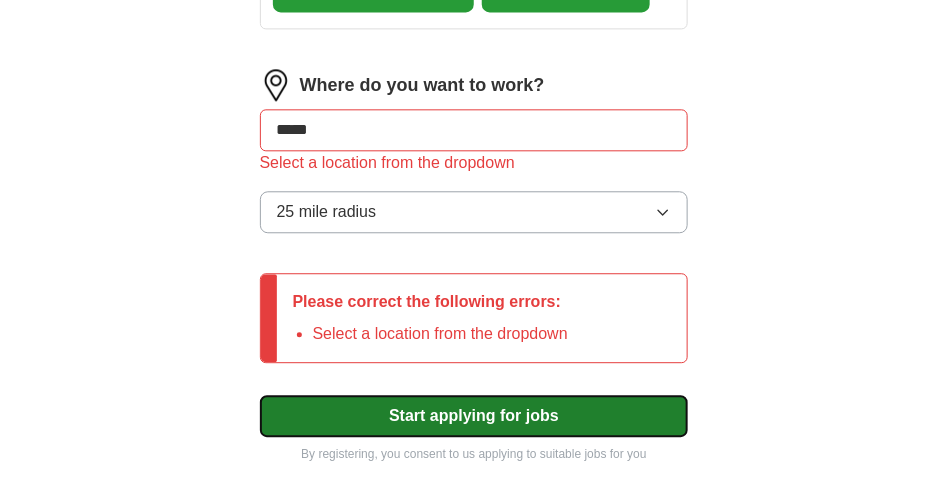click on "Start applying for jobs" at bounding box center [474, 416] 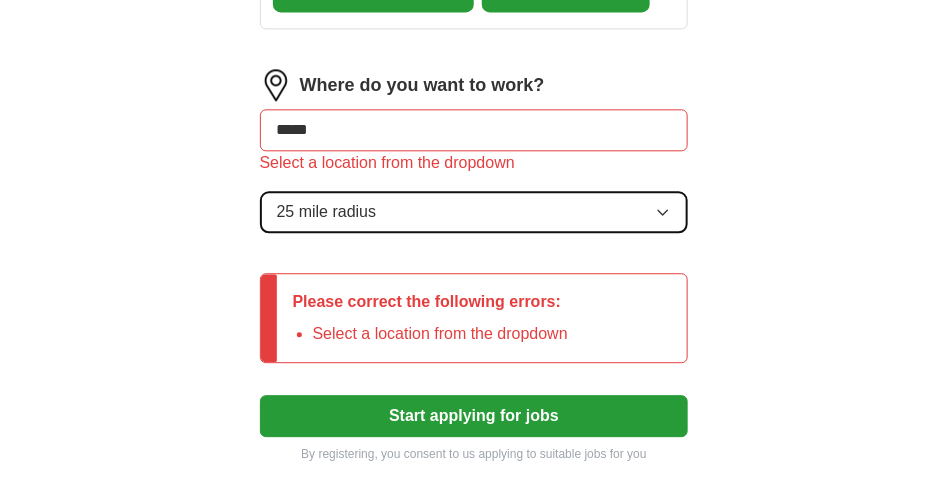 click 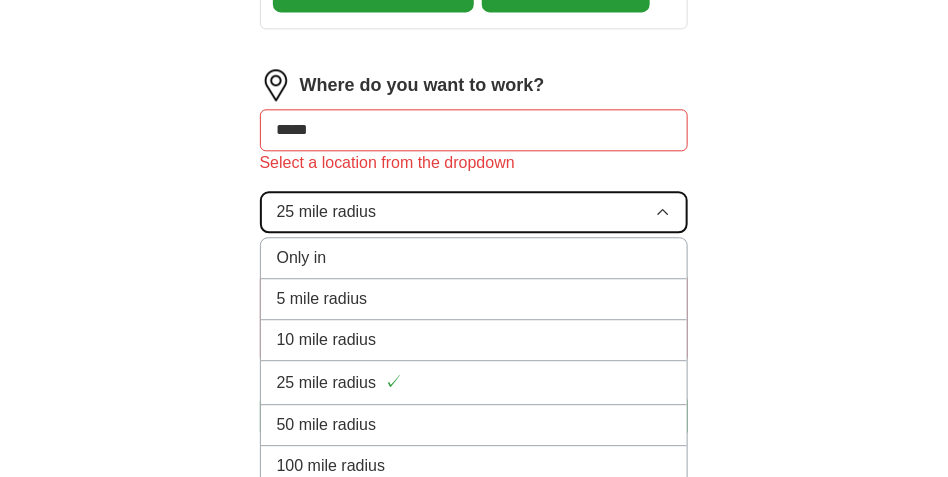 click 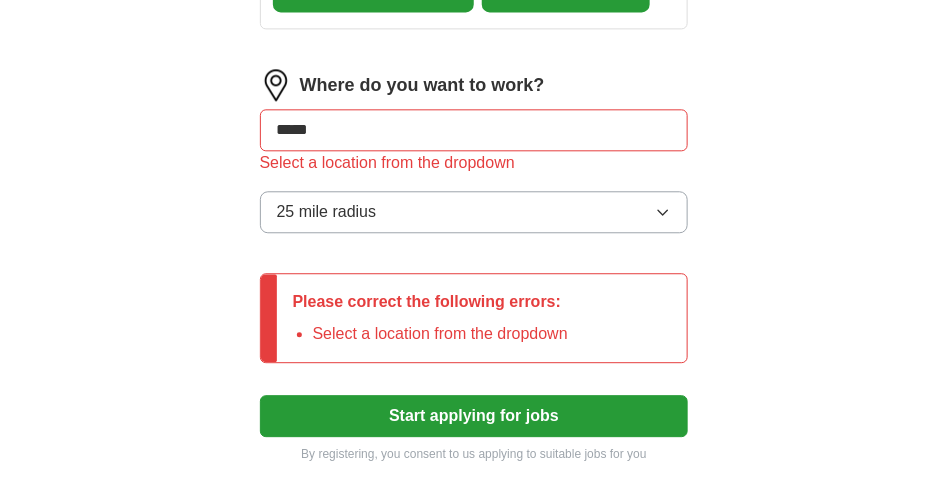 click on "*****" at bounding box center [474, 130] 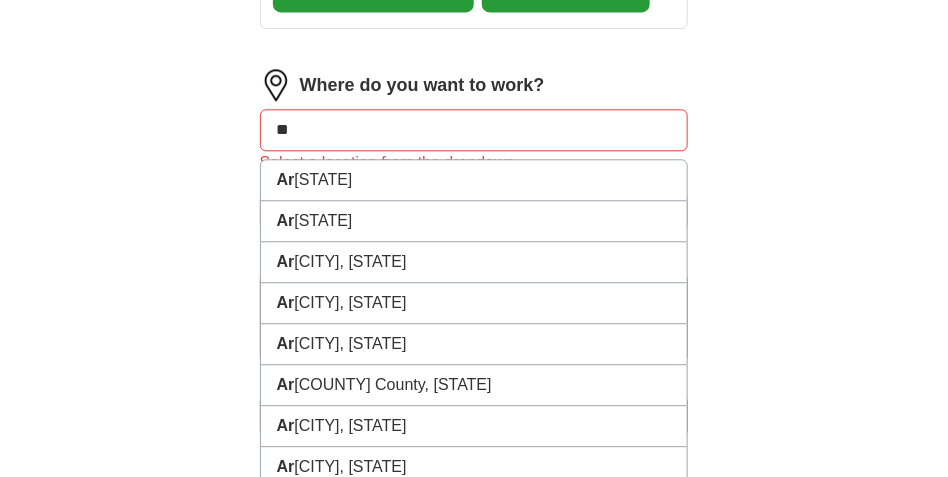 type on "***" 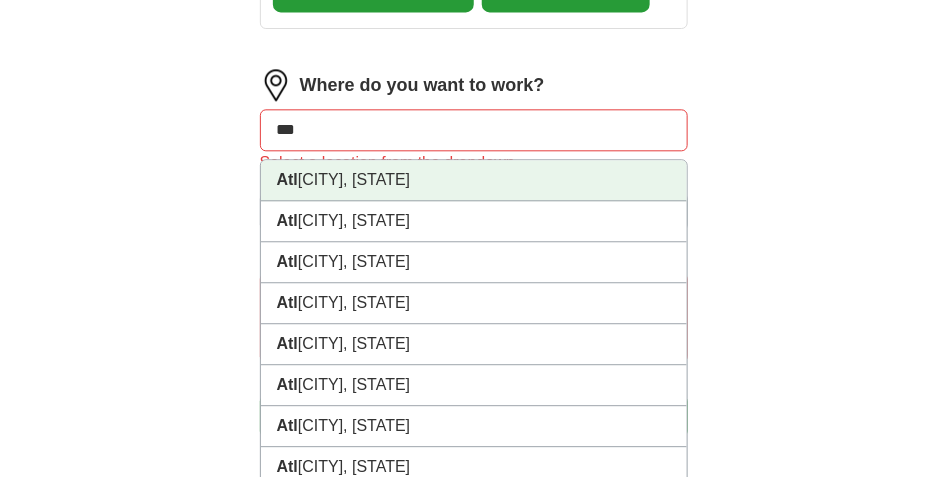 click on "[CITY], [STATE]" at bounding box center (474, 180) 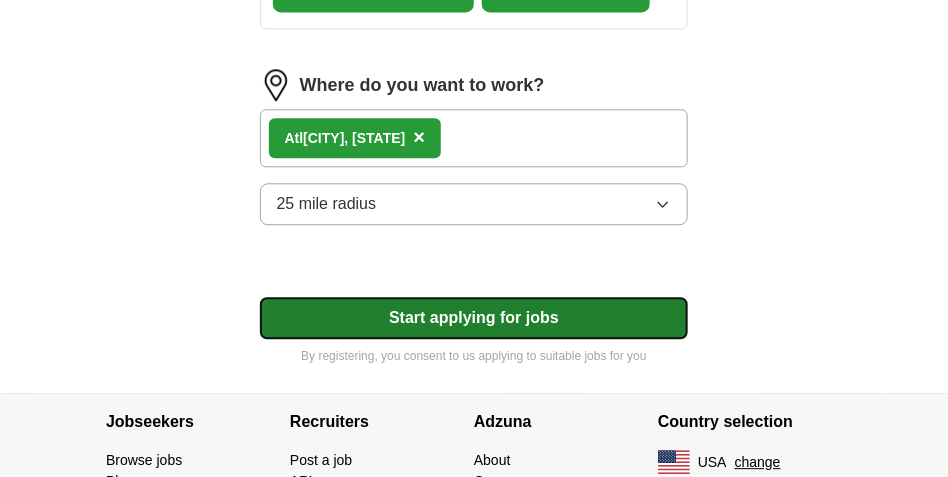 click on "Start applying for jobs" at bounding box center (474, 318) 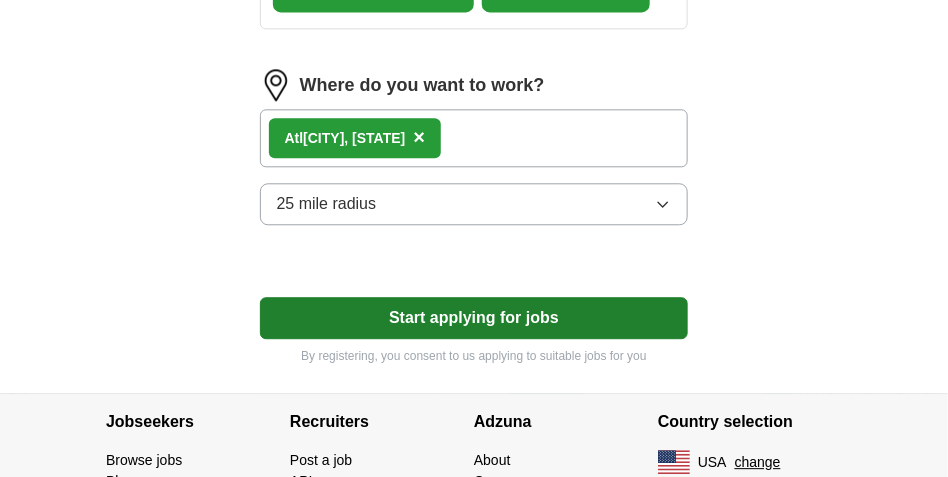 select on "**" 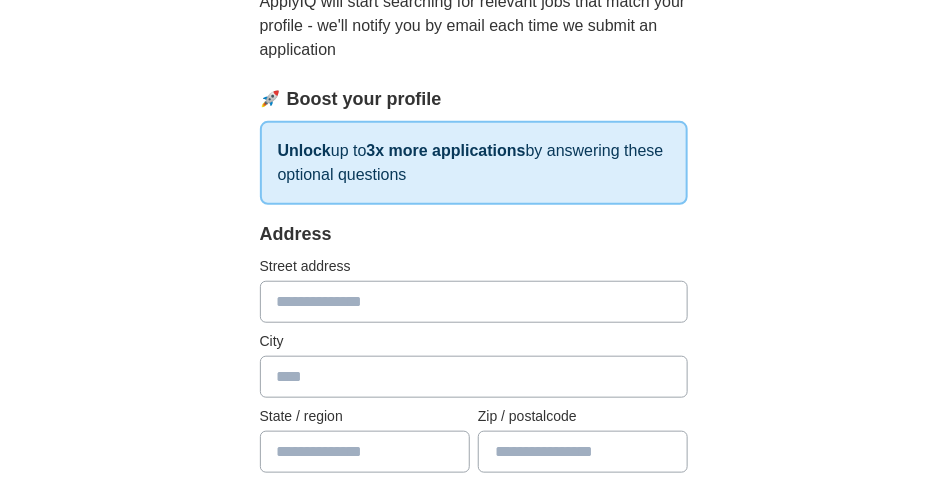 scroll, scrollTop: 250, scrollLeft: 0, axis: vertical 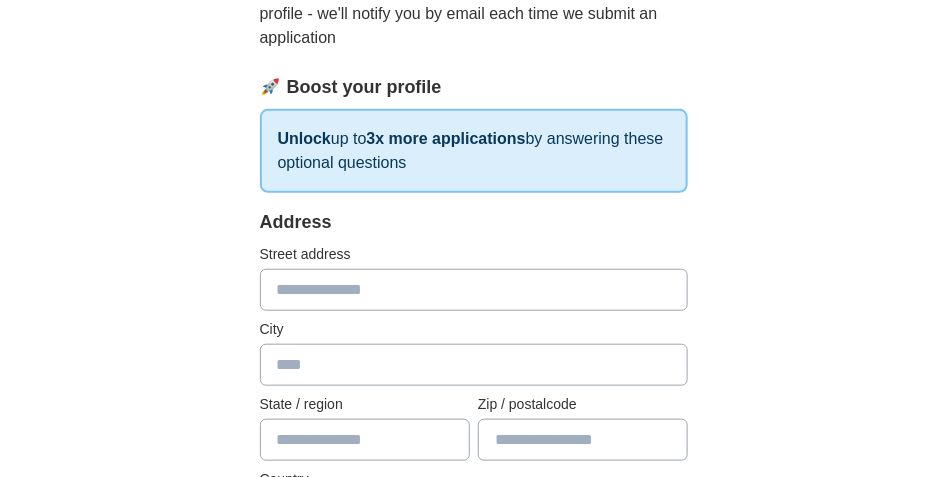 click at bounding box center (474, 290) 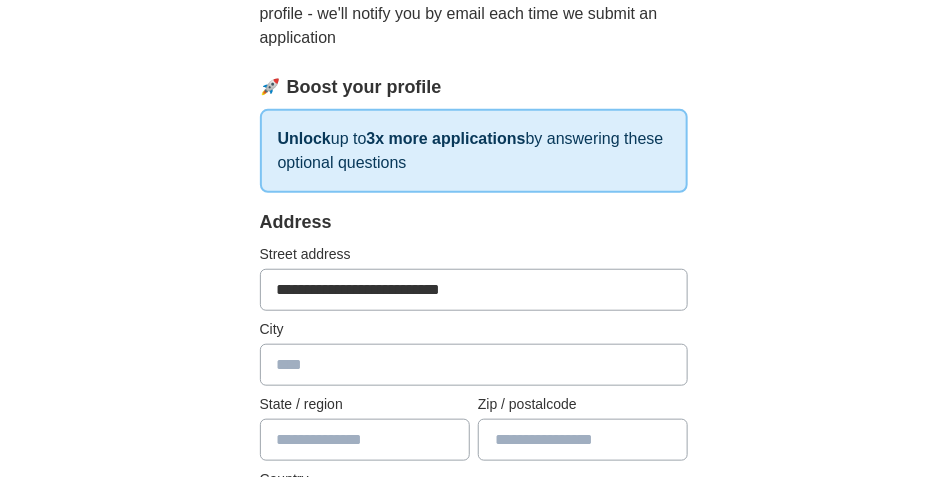click on "**********" at bounding box center [474, 290] 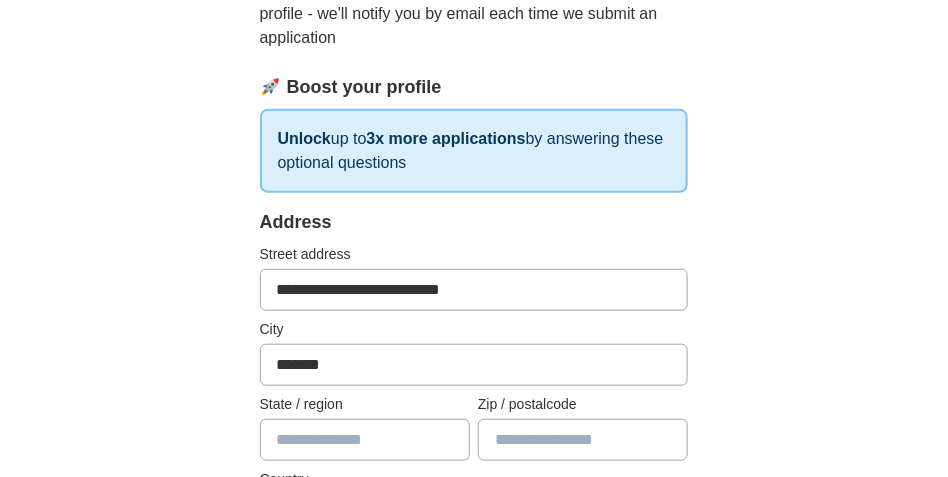 type on "*******" 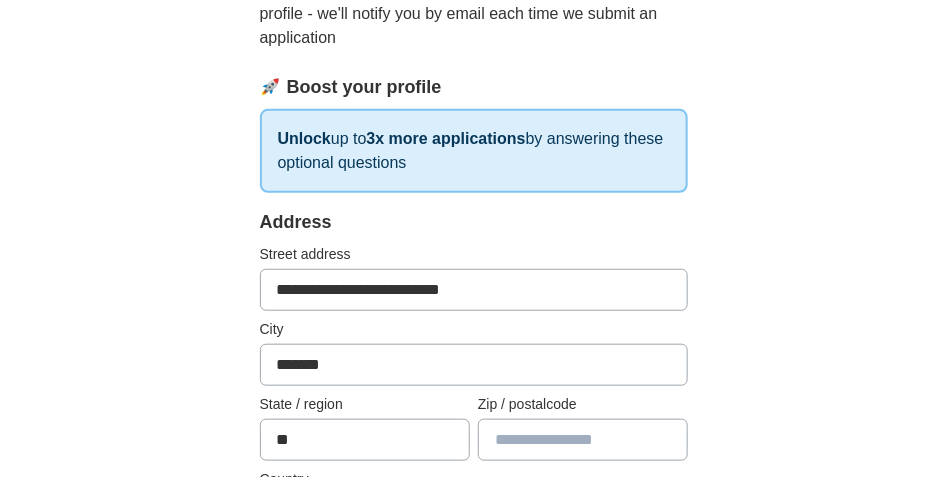 type on "**" 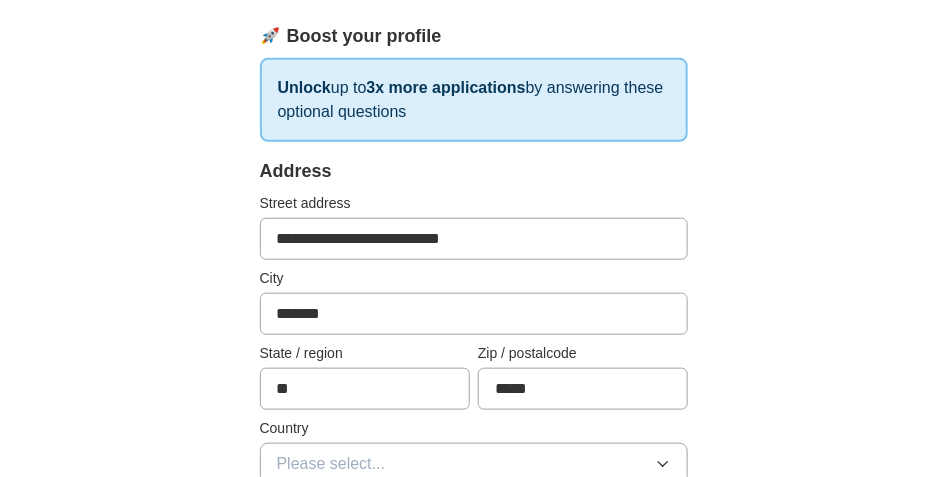 scroll, scrollTop: 400, scrollLeft: 0, axis: vertical 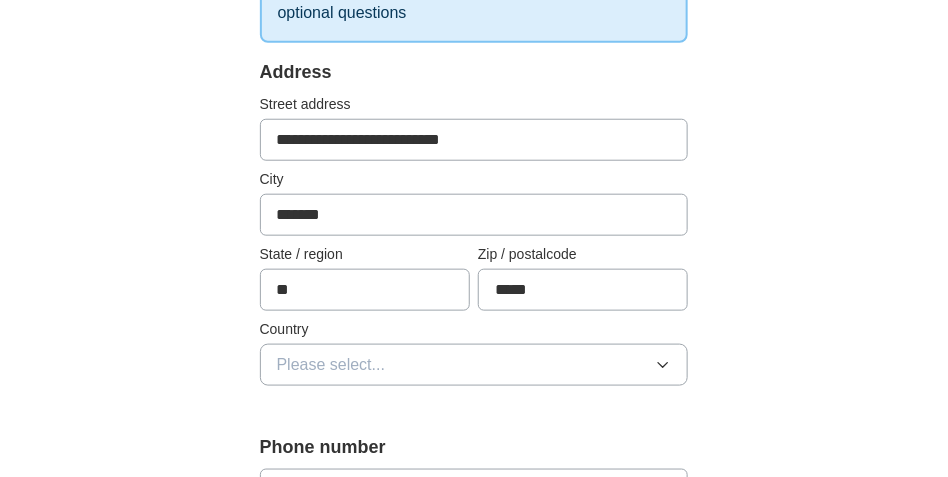 type on "*****" 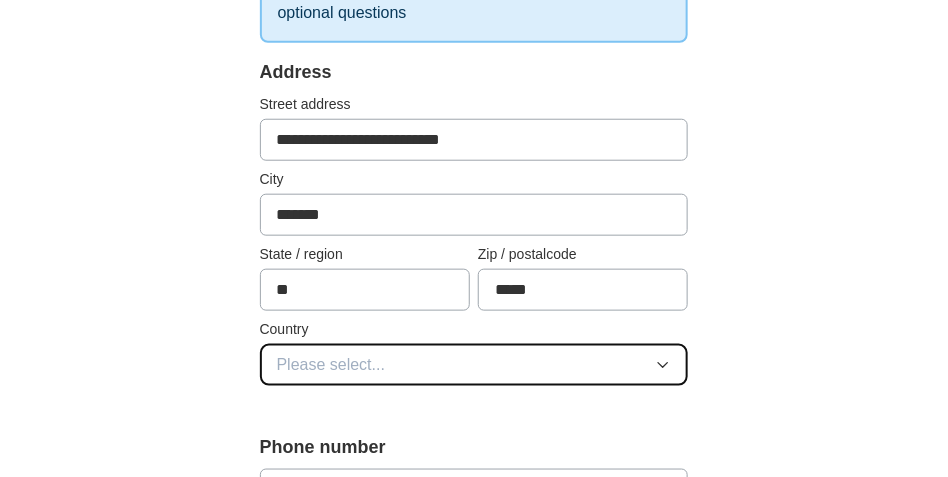 click on "Please select..." at bounding box center (331, 365) 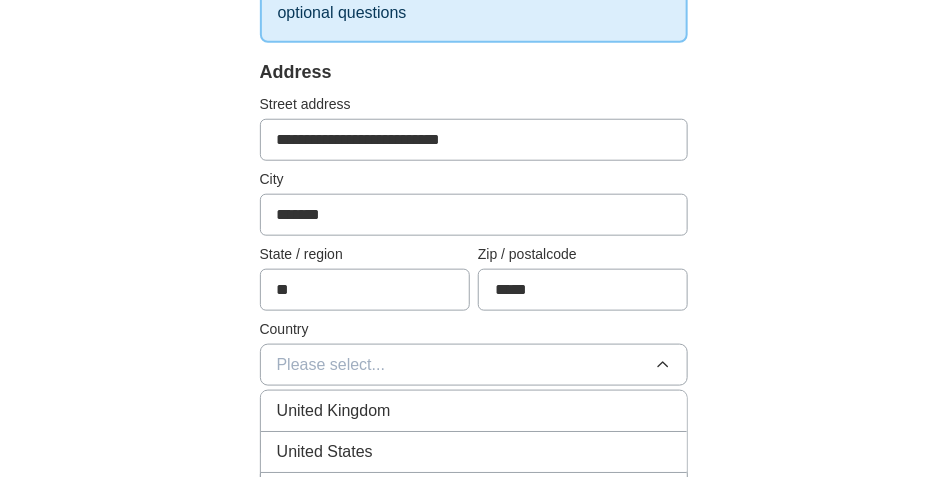click on "United States" at bounding box center [325, 452] 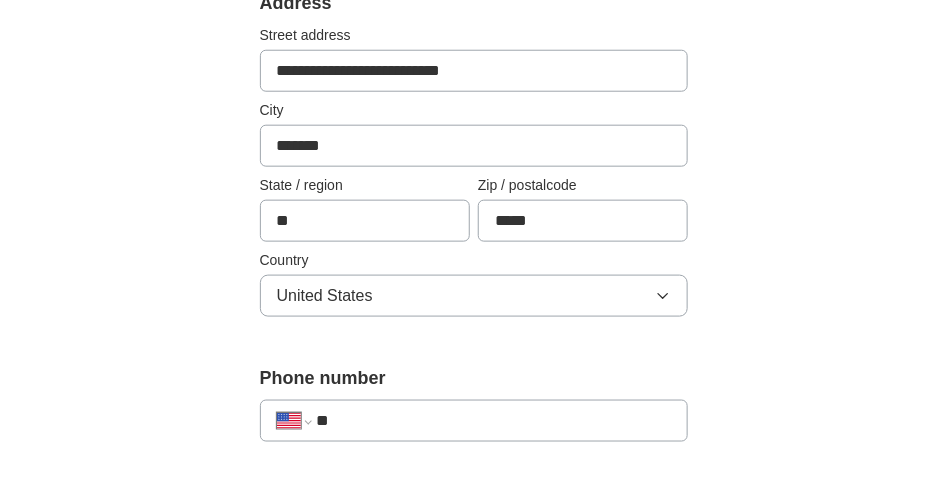 scroll, scrollTop: 600, scrollLeft: 0, axis: vertical 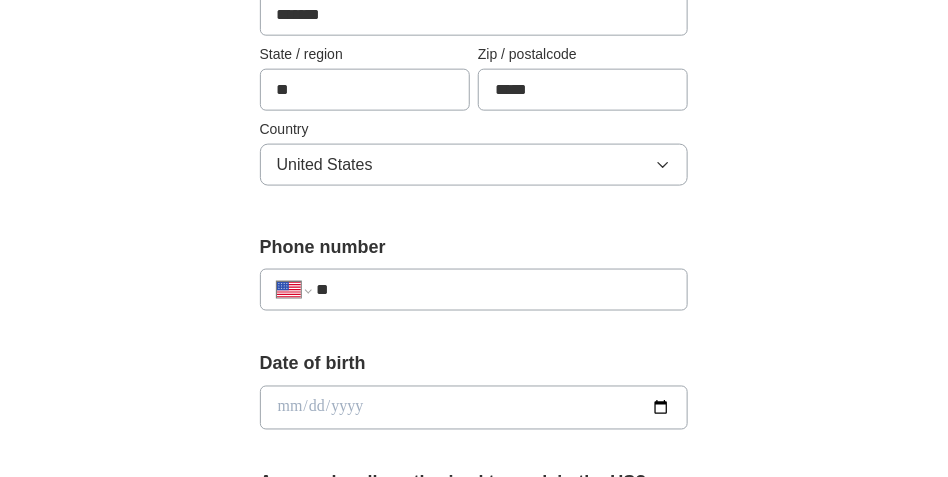 click on "**" at bounding box center [494, 290] 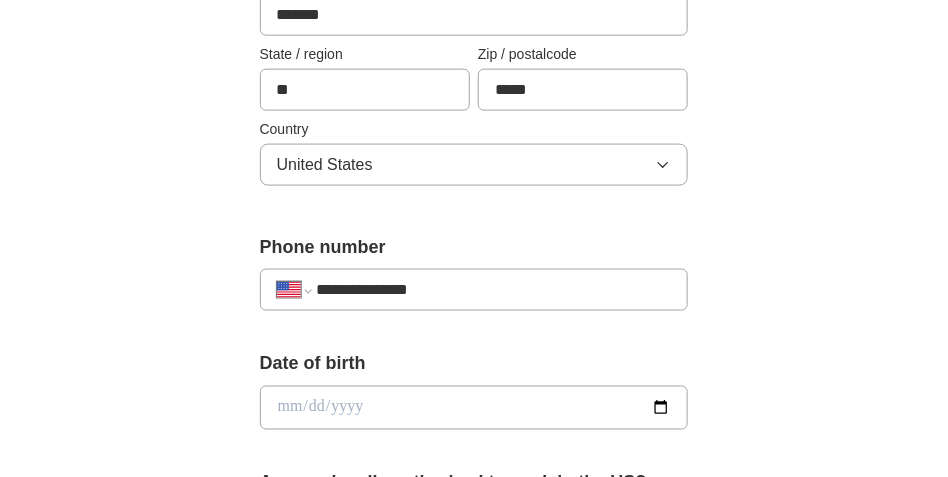 type on "**********" 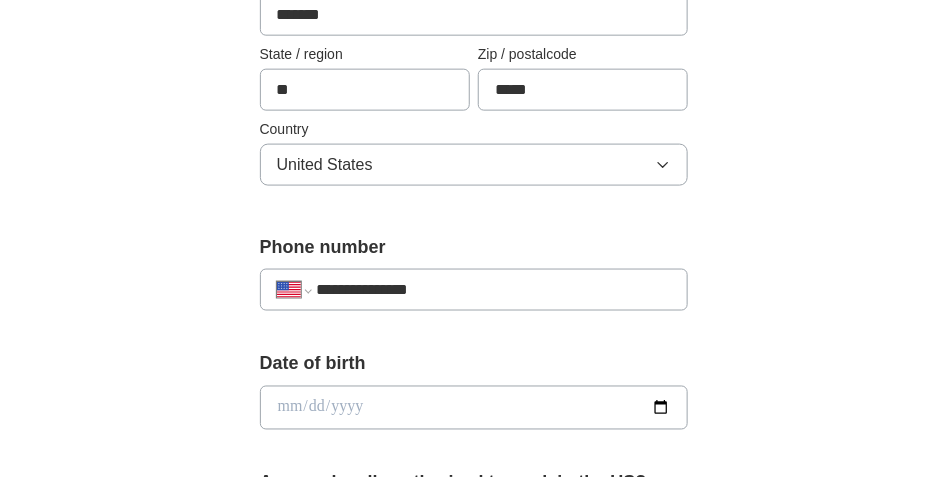 click at bounding box center [474, 408] 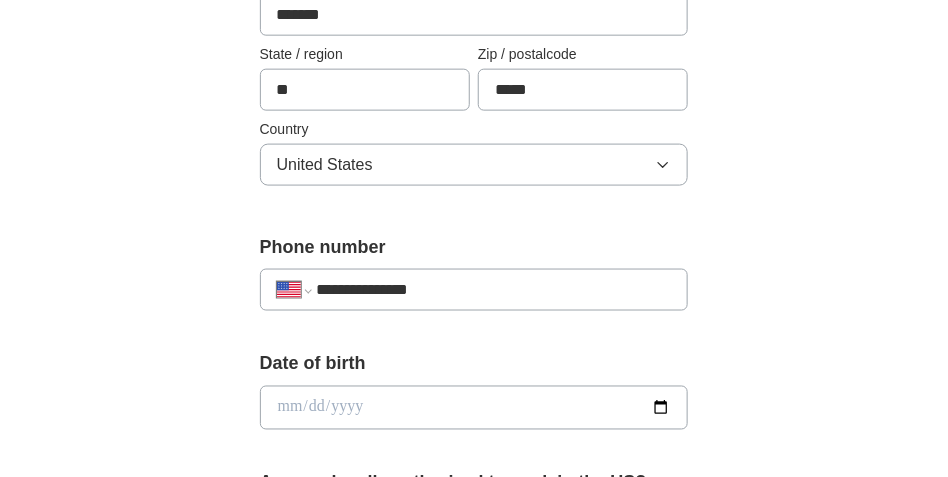 type on "**********" 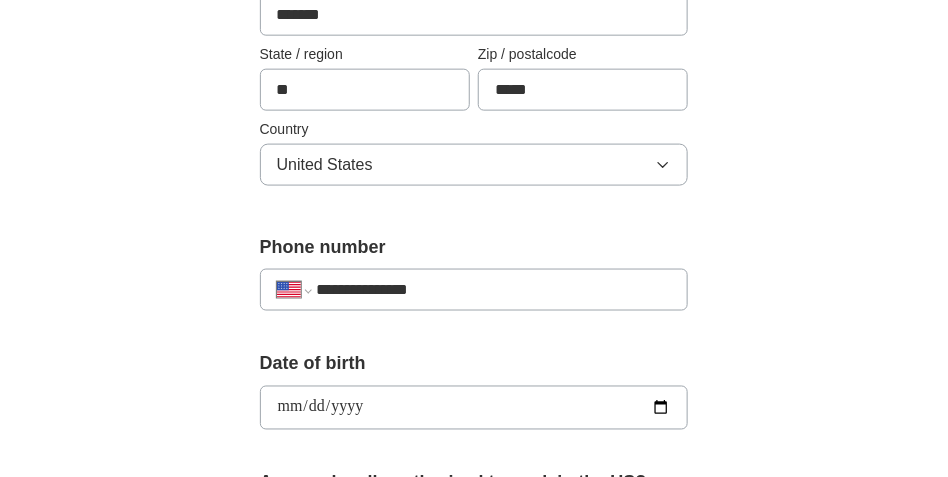 drag, startPoint x: 376, startPoint y: 414, endPoint x: 285, endPoint y: 405, distance: 91.44397 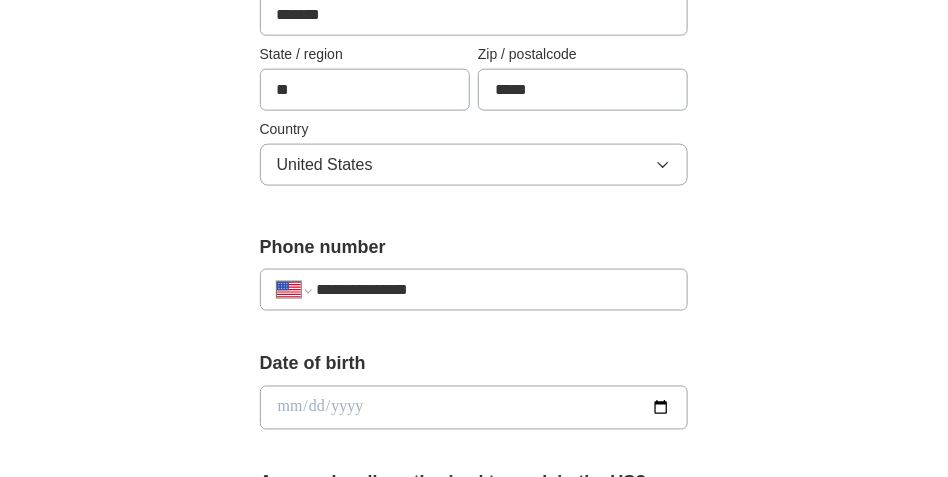 type on "**********" 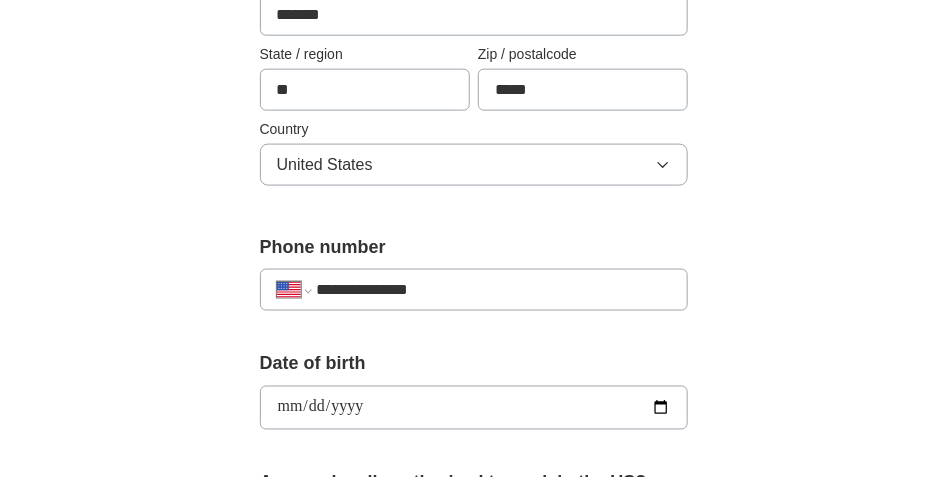 type on "**********" 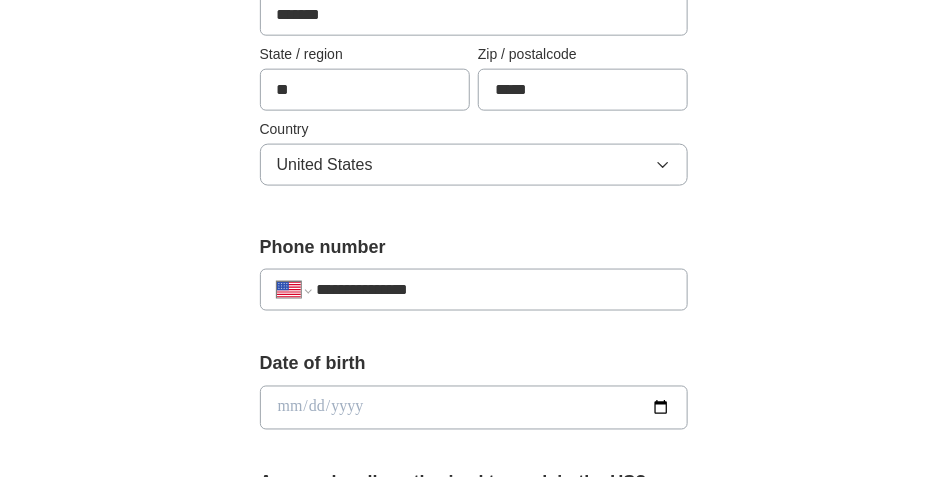 type on "**********" 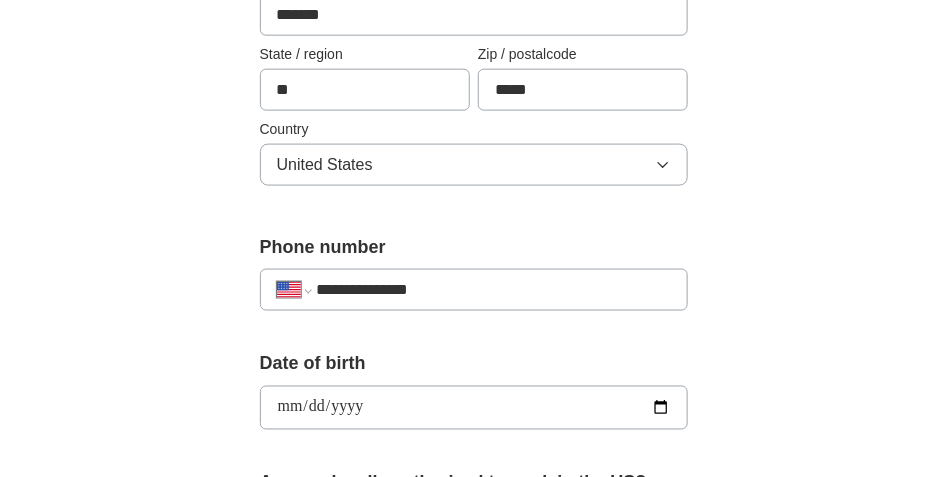type on "**********" 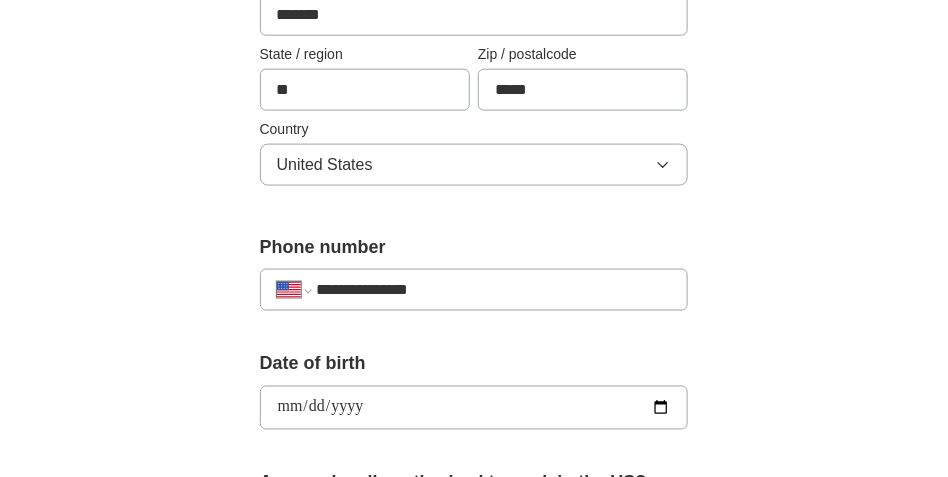 click on "**********" at bounding box center (474, 559) 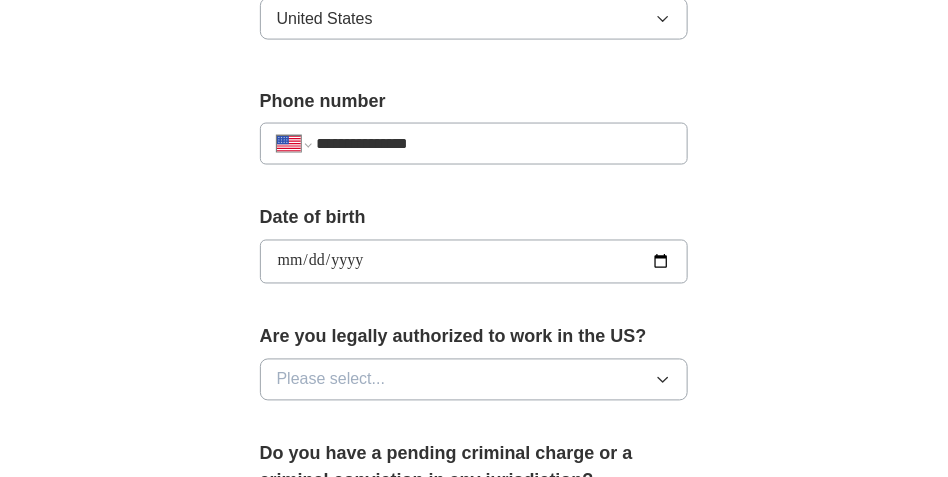 scroll, scrollTop: 750, scrollLeft: 0, axis: vertical 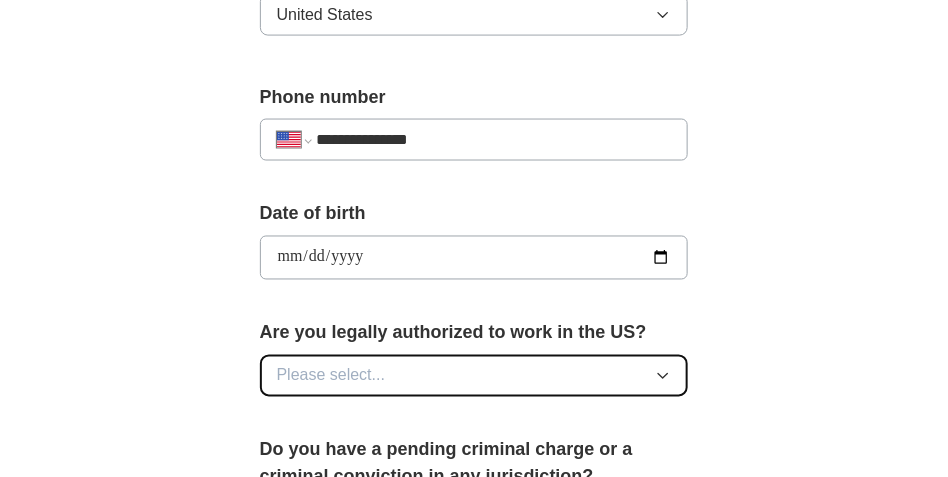 click on "Please select..." at bounding box center (474, 376) 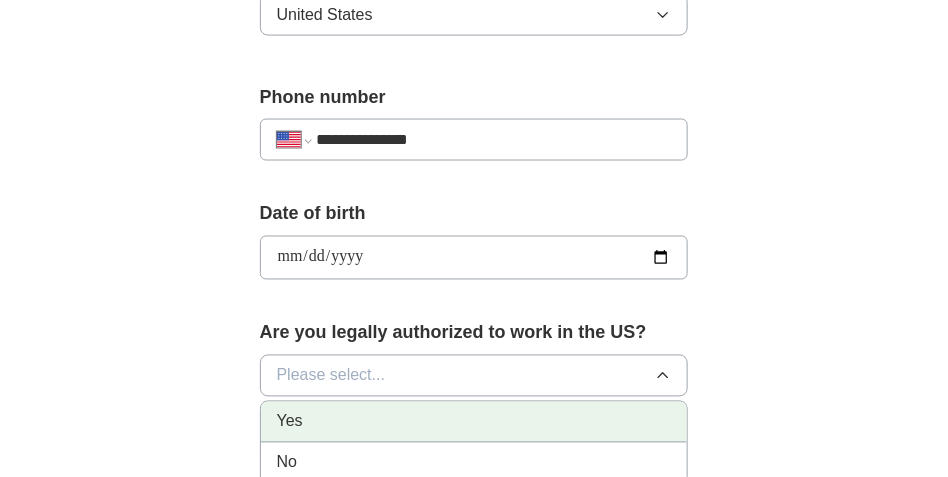 click on "Yes" at bounding box center (474, 422) 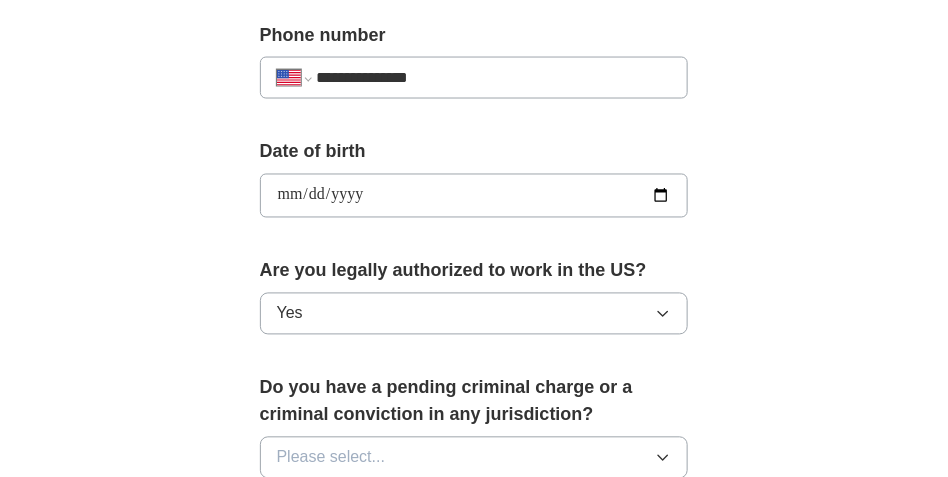 scroll, scrollTop: 950, scrollLeft: 0, axis: vertical 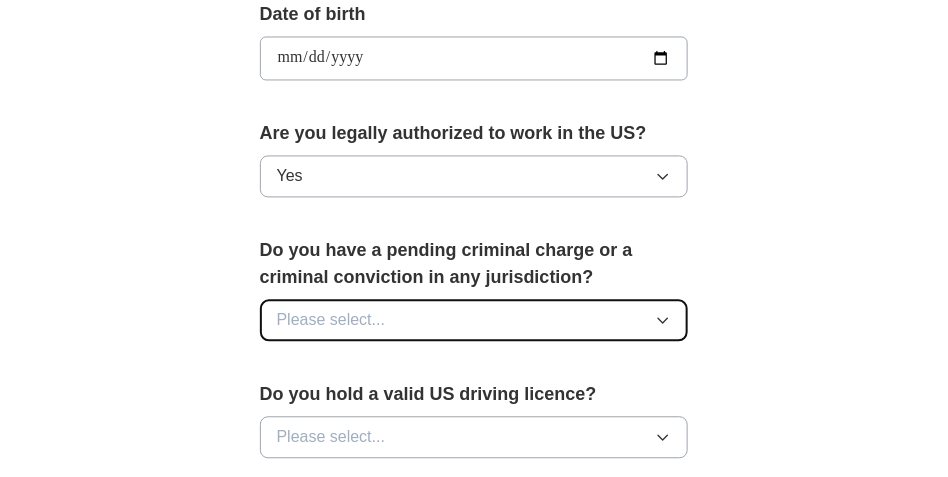 click on "Please select..." at bounding box center [331, 320] 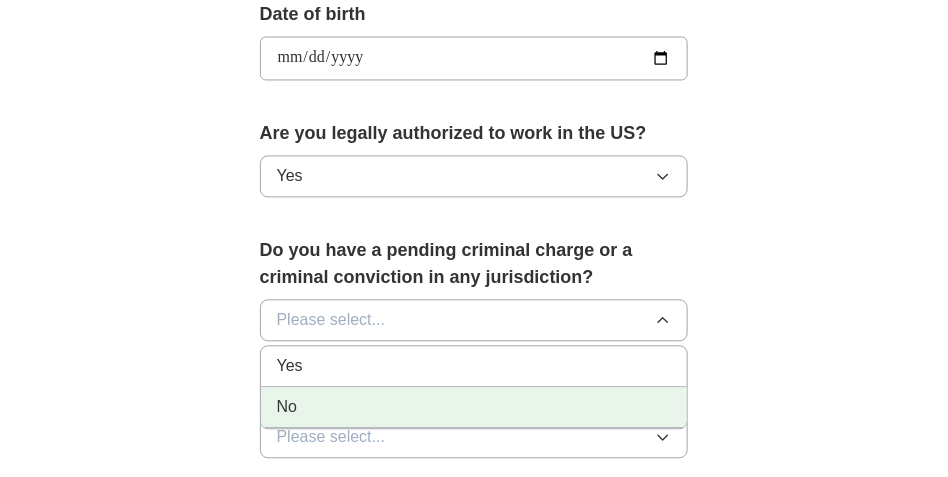 click on "No" at bounding box center (474, 407) 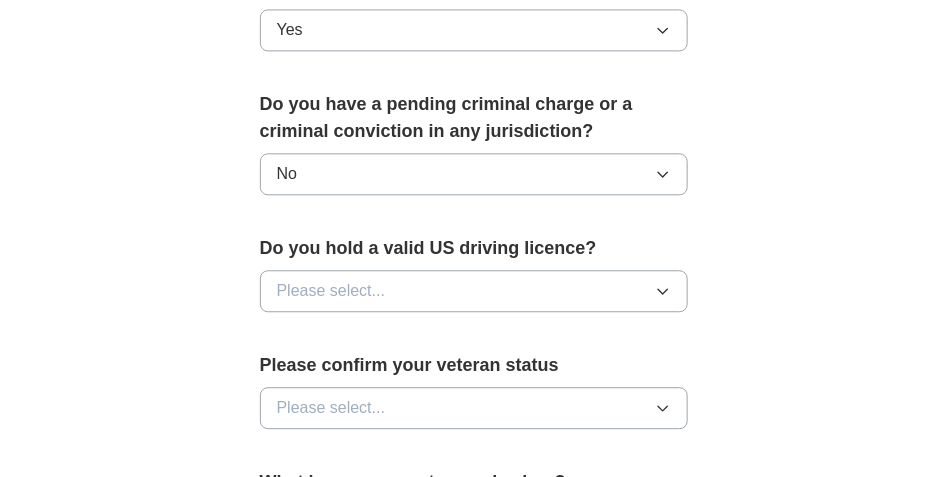 scroll, scrollTop: 1100, scrollLeft: 0, axis: vertical 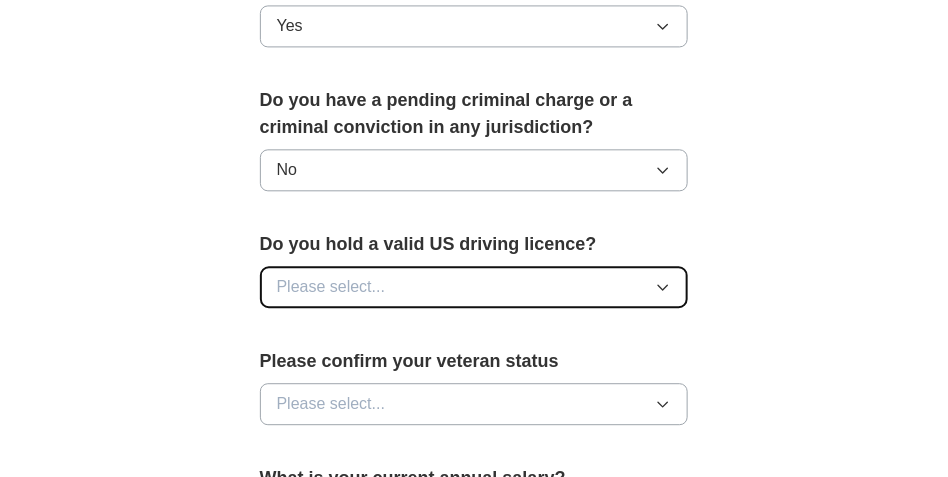 click on "Please select..." at bounding box center (331, 287) 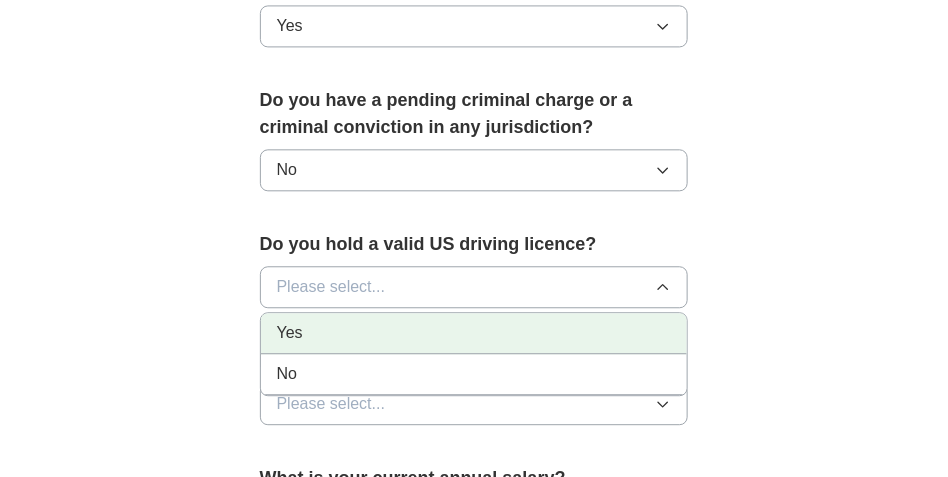 click on "Yes" at bounding box center [474, 333] 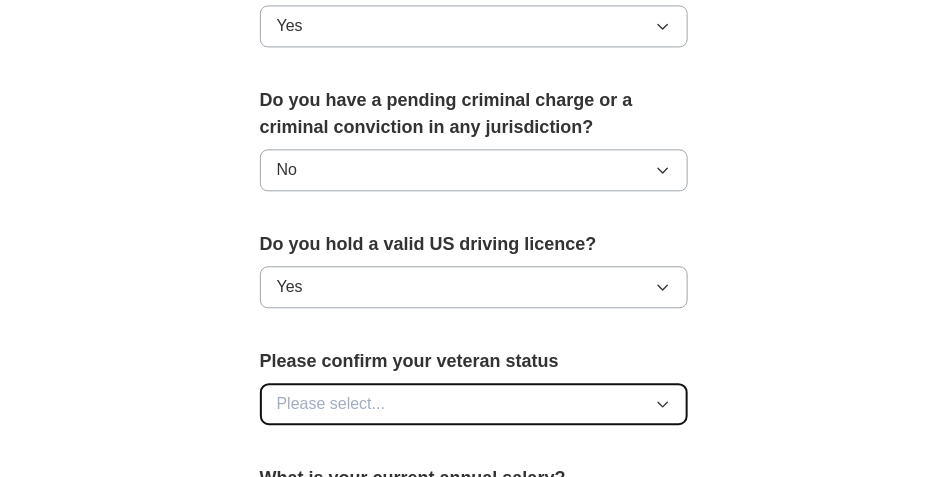 click on "Please select..." at bounding box center (331, 404) 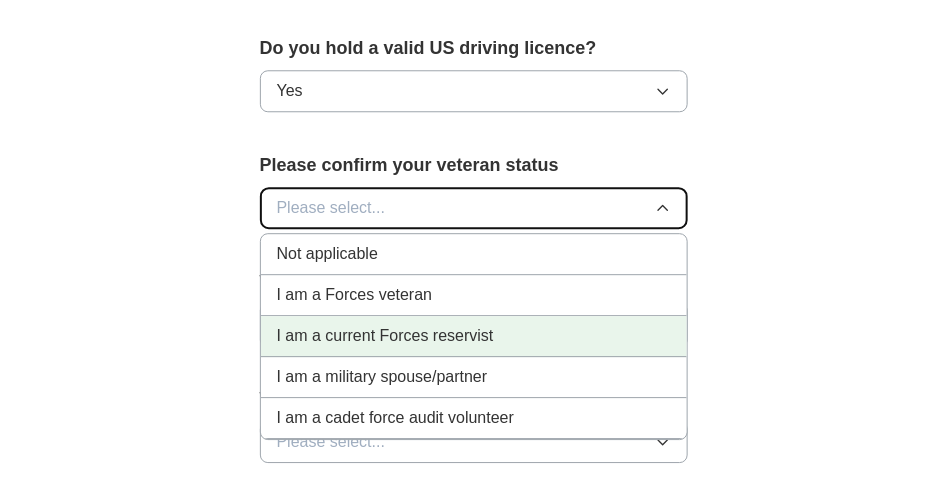 scroll, scrollTop: 1400, scrollLeft: 0, axis: vertical 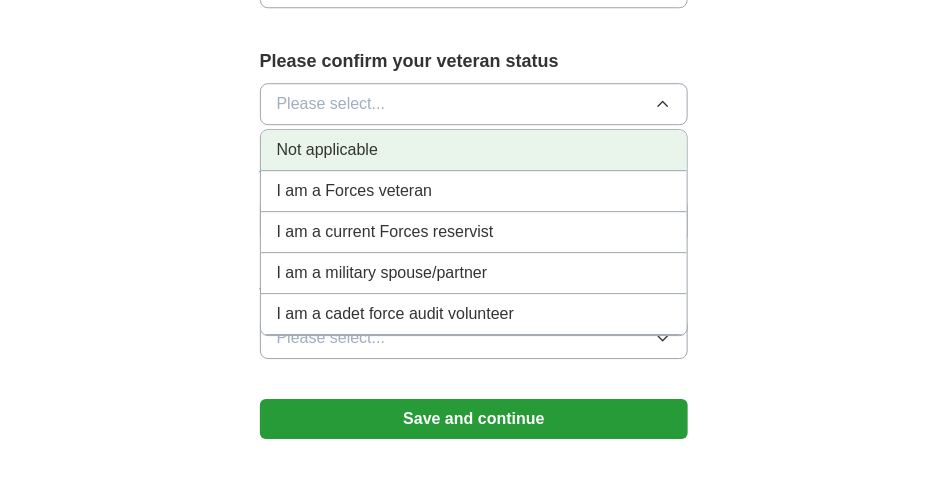 click on "Not applicable" at bounding box center (327, 150) 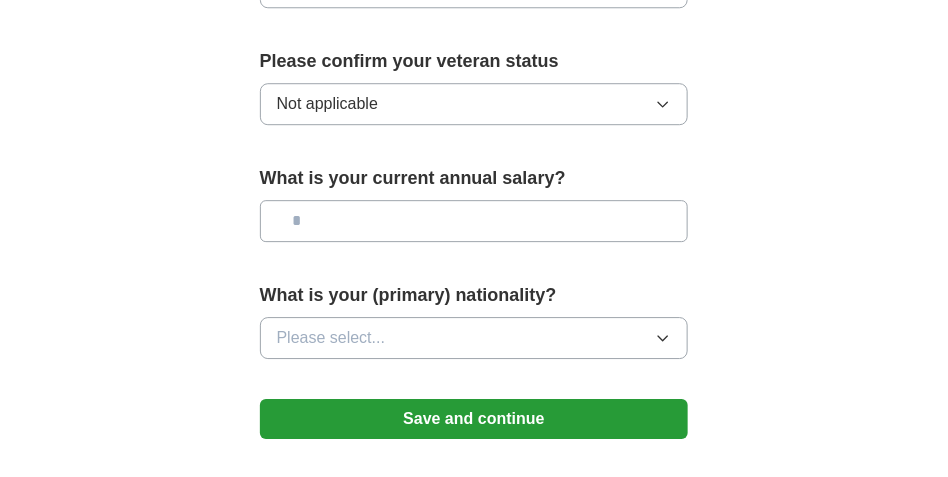click at bounding box center (474, 221) 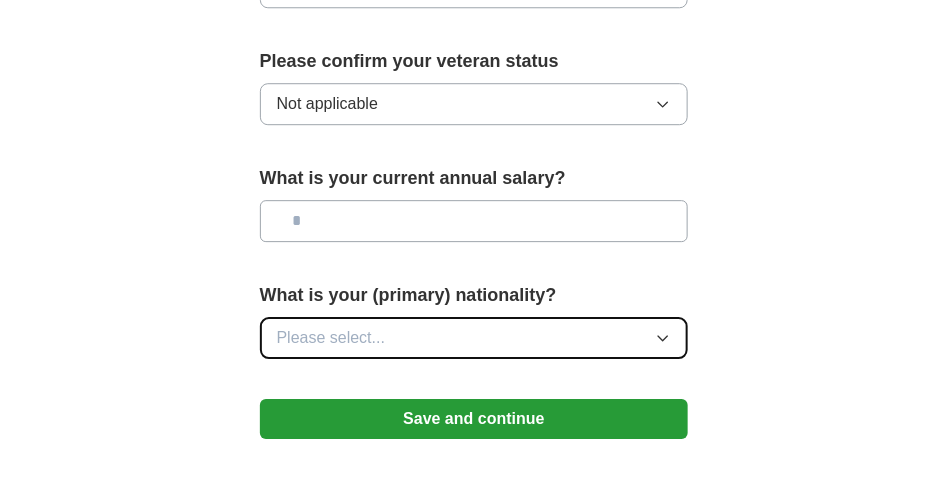 click on "Please select..." at bounding box center (474, 338) 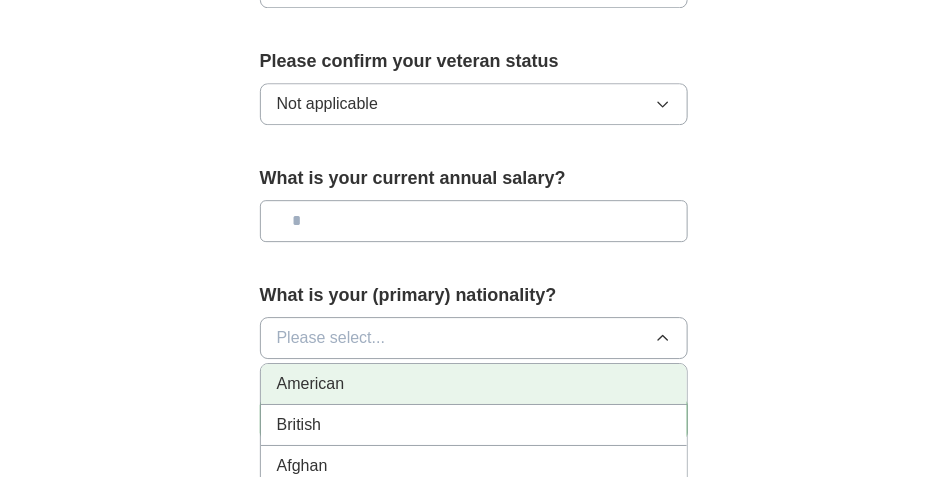 click on "American" at bounding box center [474, 384] 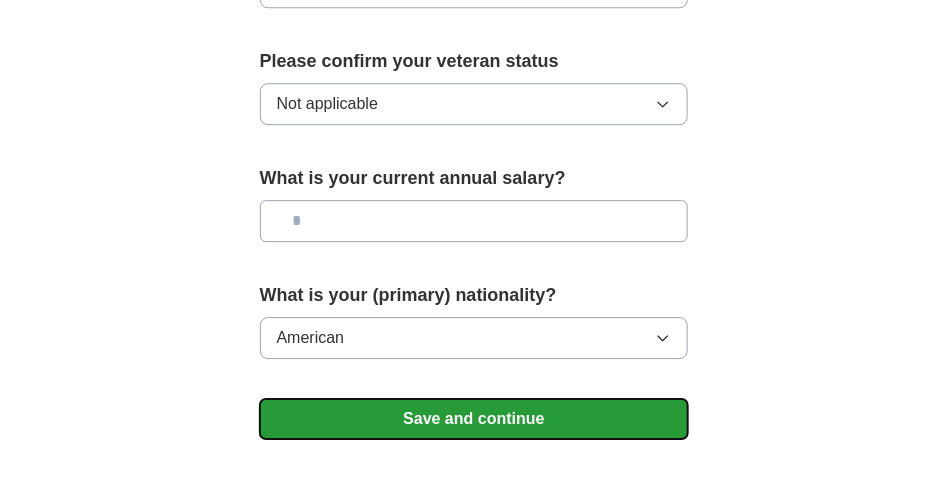 click on "Save and continue" at bounding box center (474, 419) 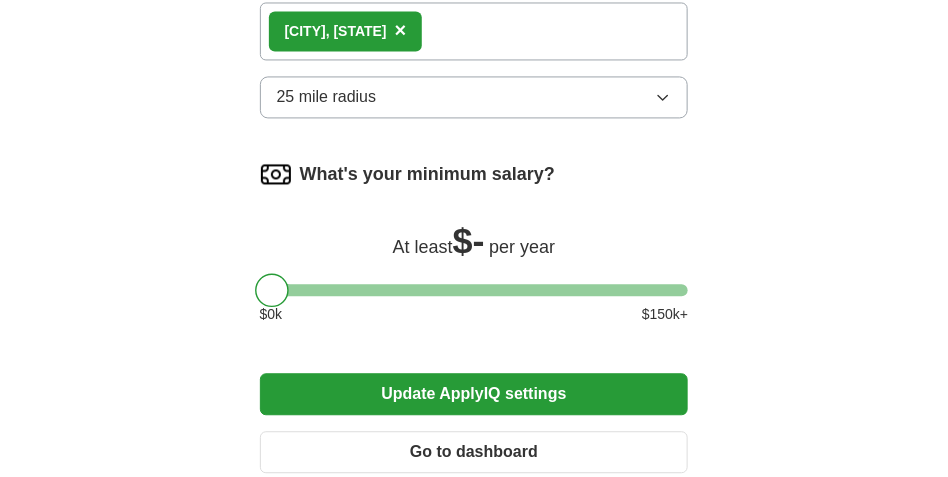 scroll, scrollTop: 1000, scrollLeft: 0, axis: vertical 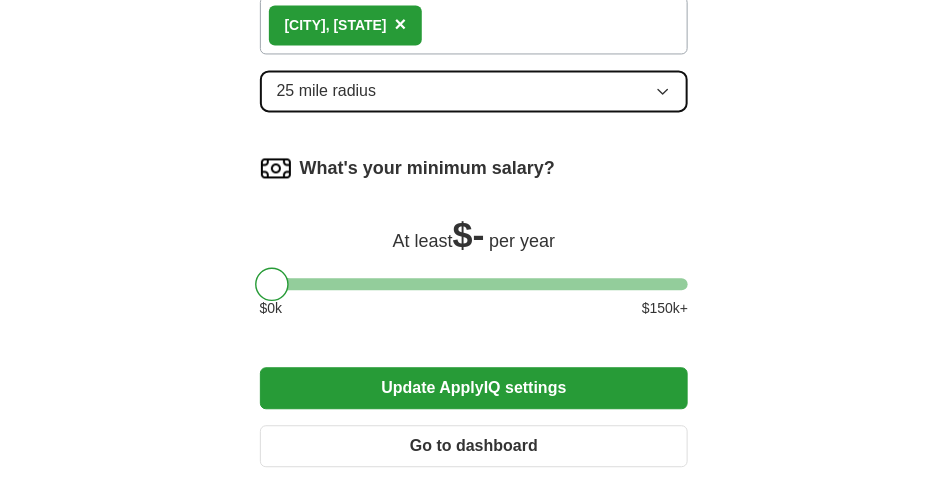 click on "25 mile radius" at bounding box center (474, 91) 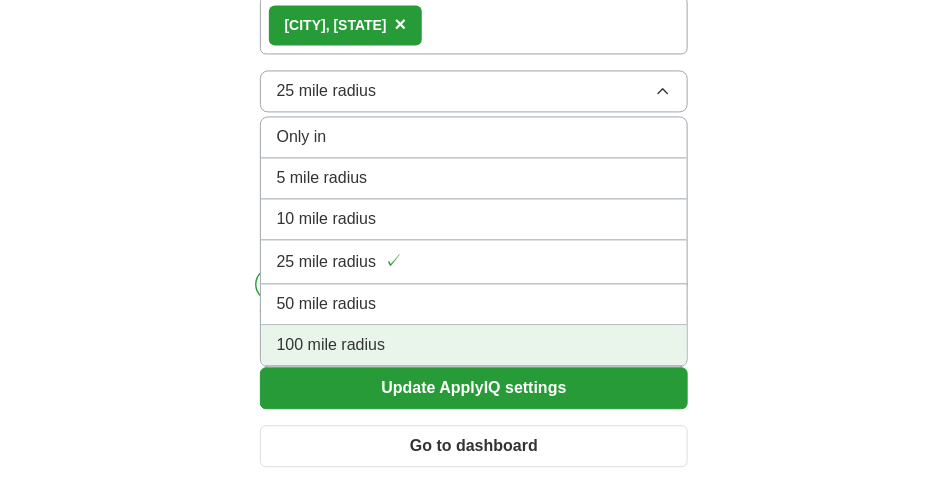 click on "100 mile radius" at bounding box center [331, 345] 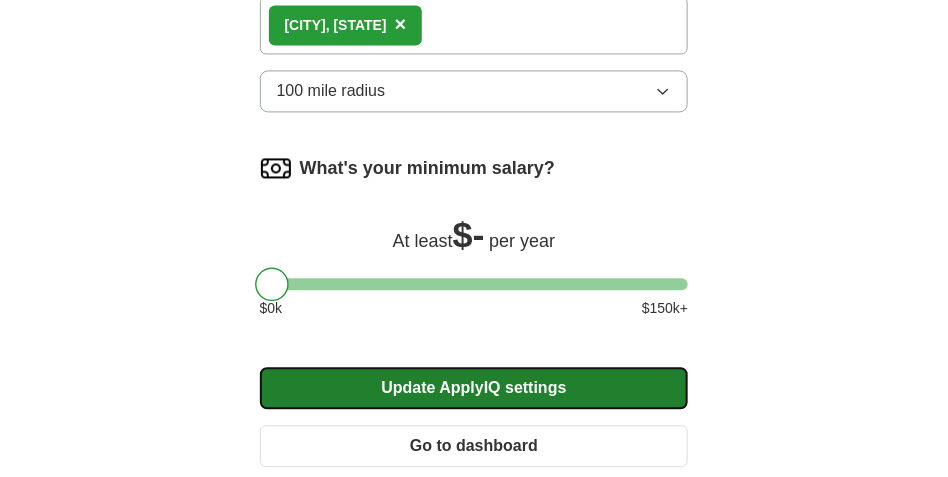 click on "Update ApplyIQ settings" at bounding box center (474, 388) 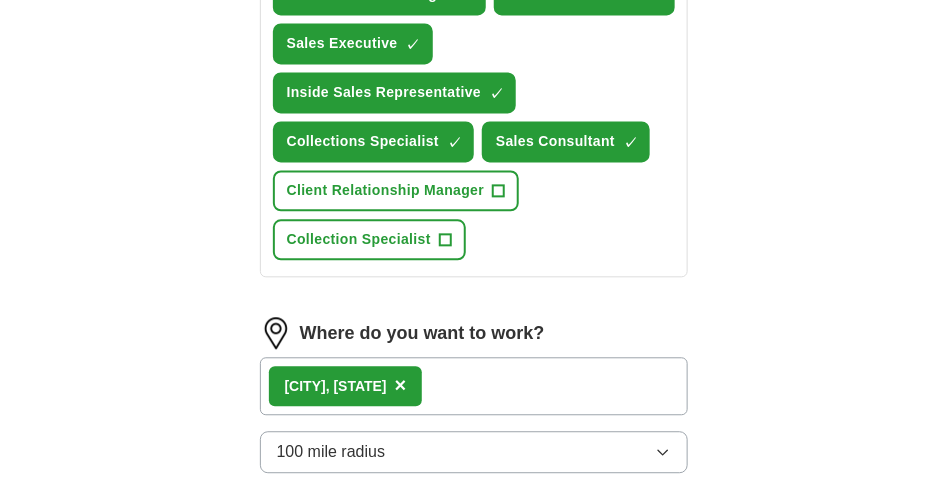 scroll, scrollTop: 1361, scrollLeft: 0, axis: vertical 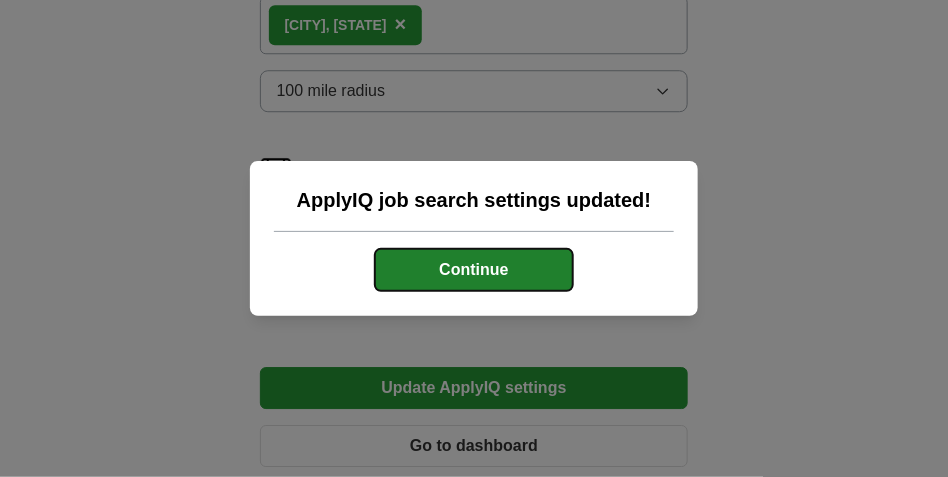 click on "Continue" at bounding box center (474, 270) 